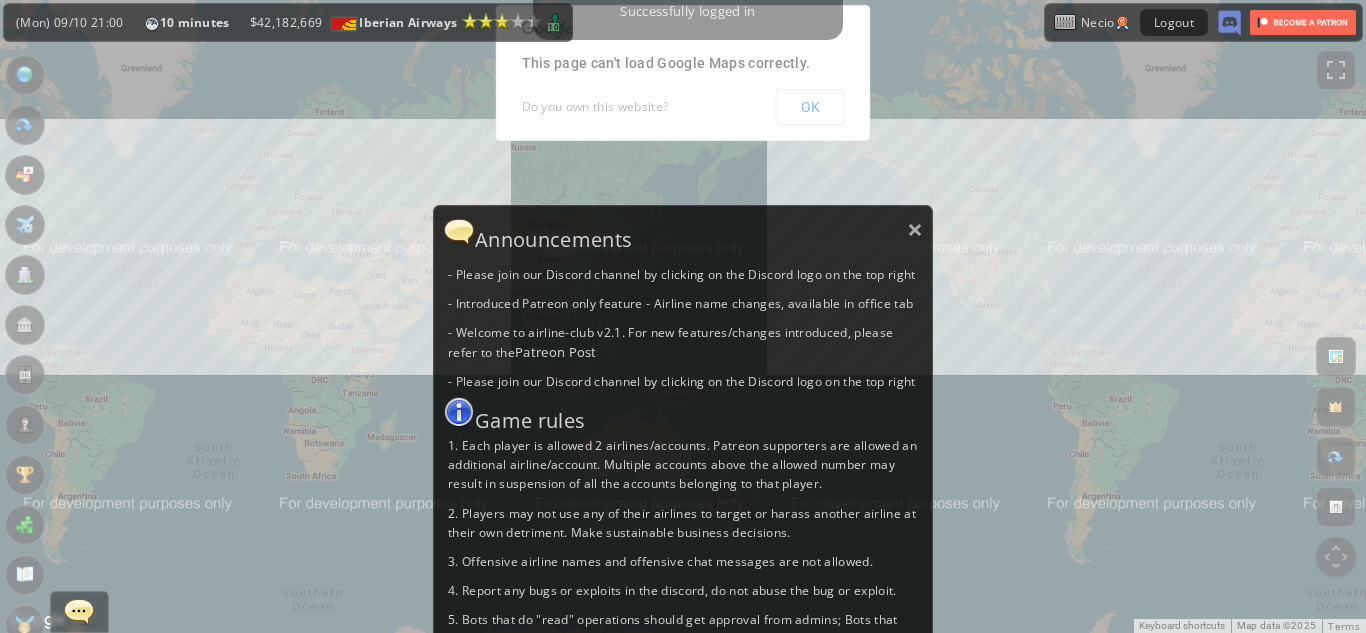scroll, scrollTop: 0, scrollLeft: 0, axis: both 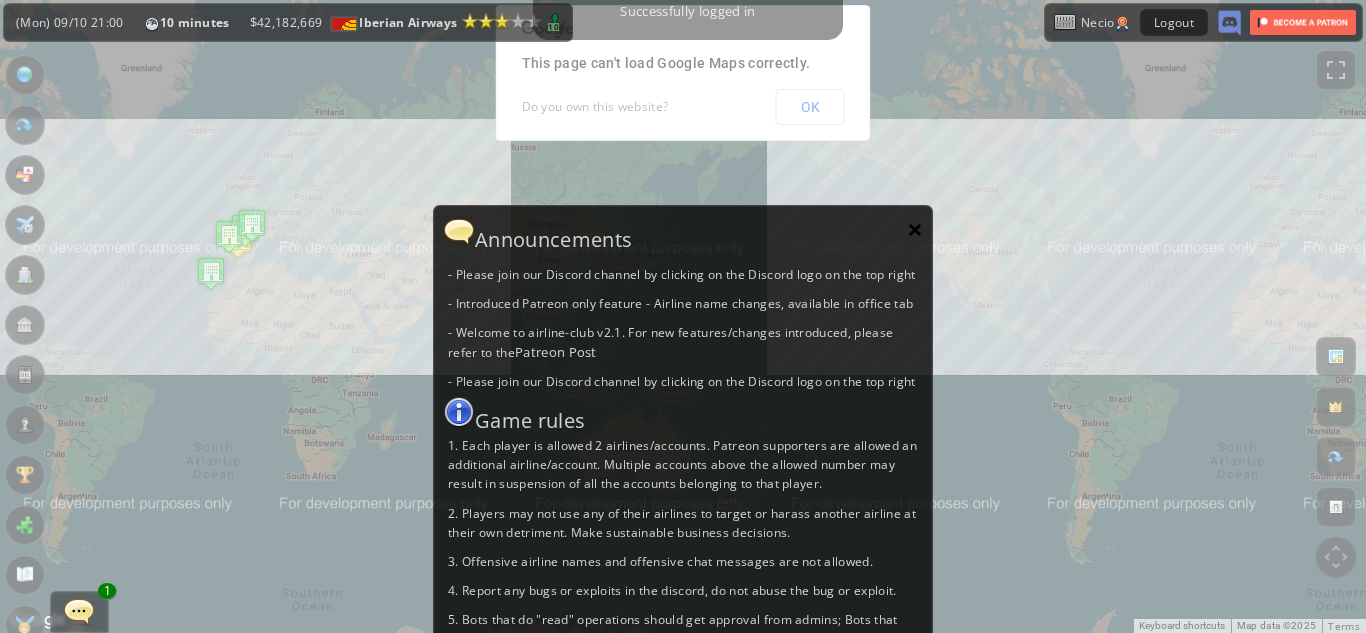 click on "×" at bounding box center (915, 229) 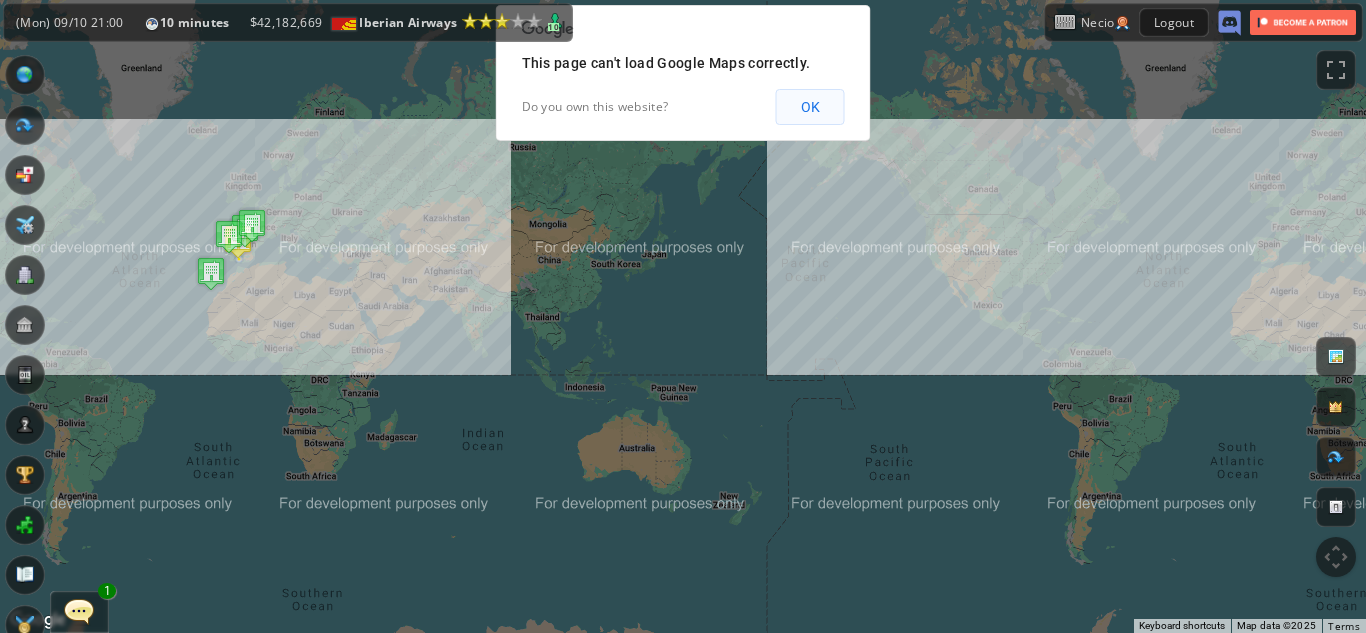 click on "OK" at bounding box center [810, 107] 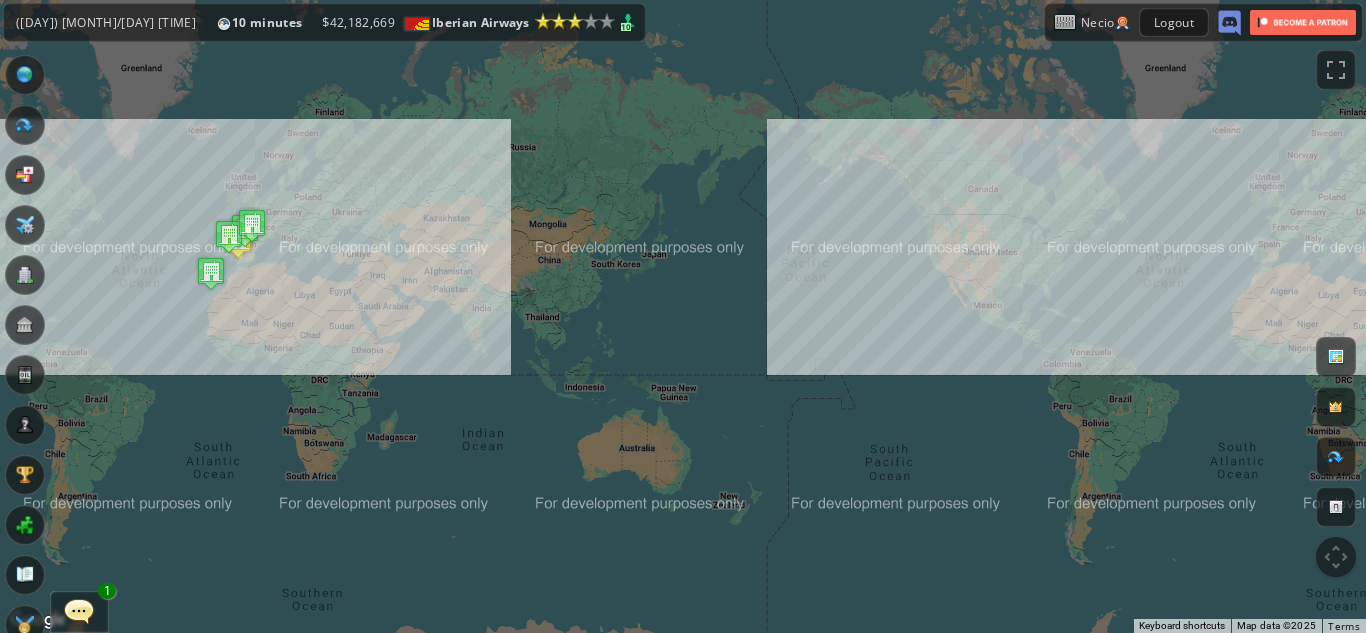 drag, startPoint x: 189, startPoint y: 239, endPoint x: 362, endPoint y: 227, distance: 173.41568 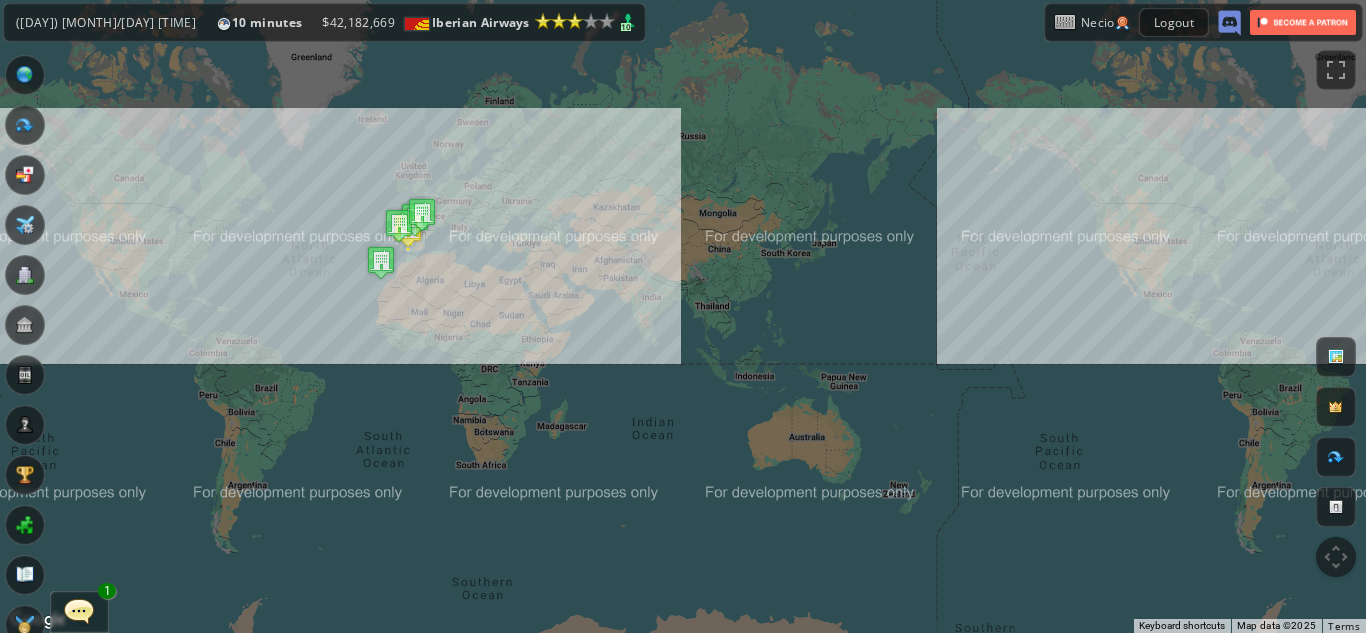 click on "1" at bounding box center (107, 591) 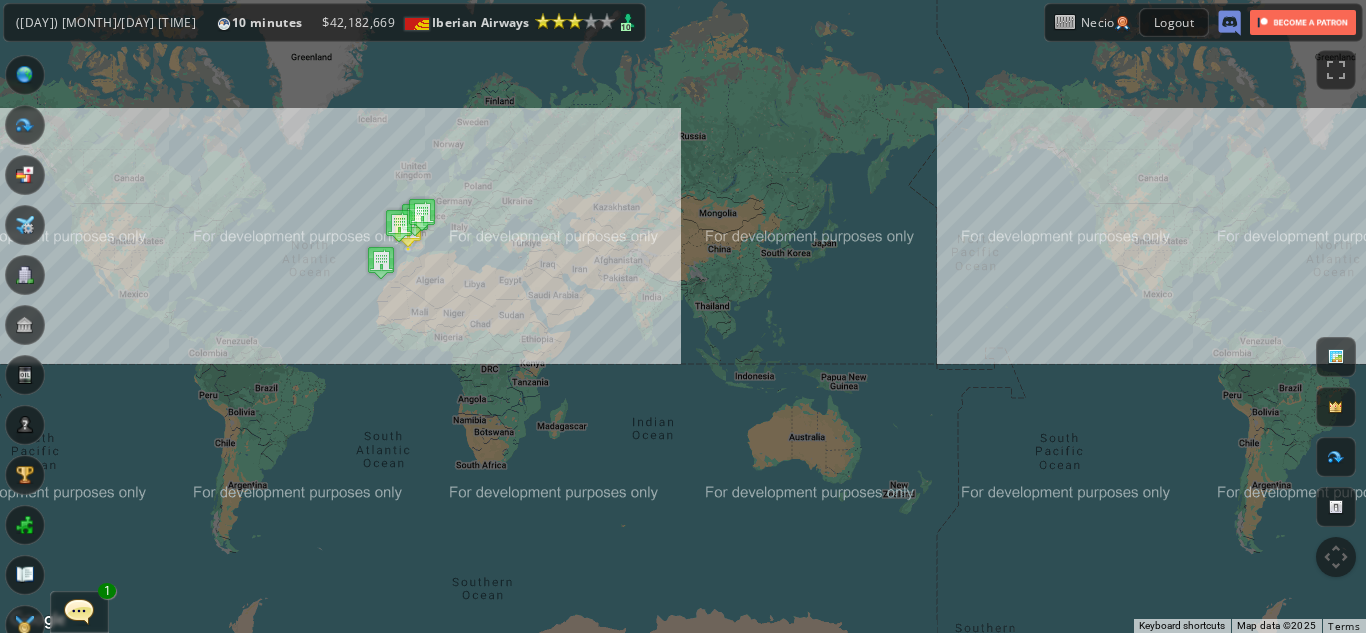 click at bounding box center (79, 611) 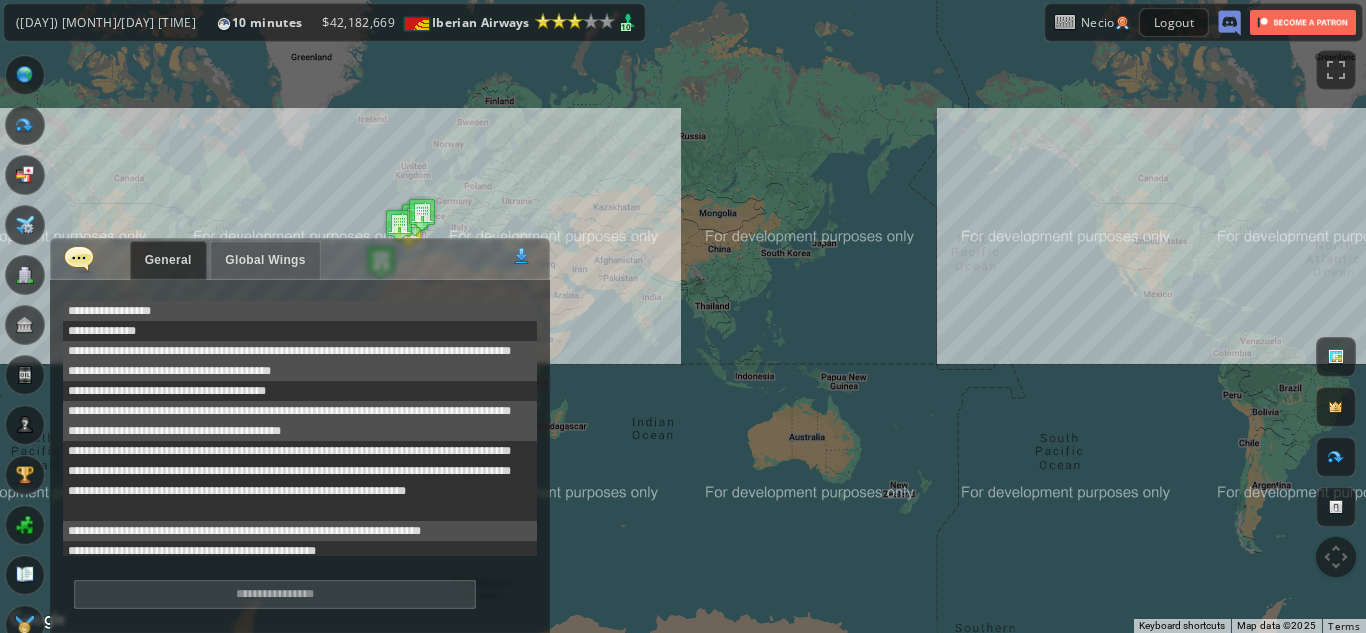 scroll, scrollTop: 538, scrollLeft: 0, axis: vertical 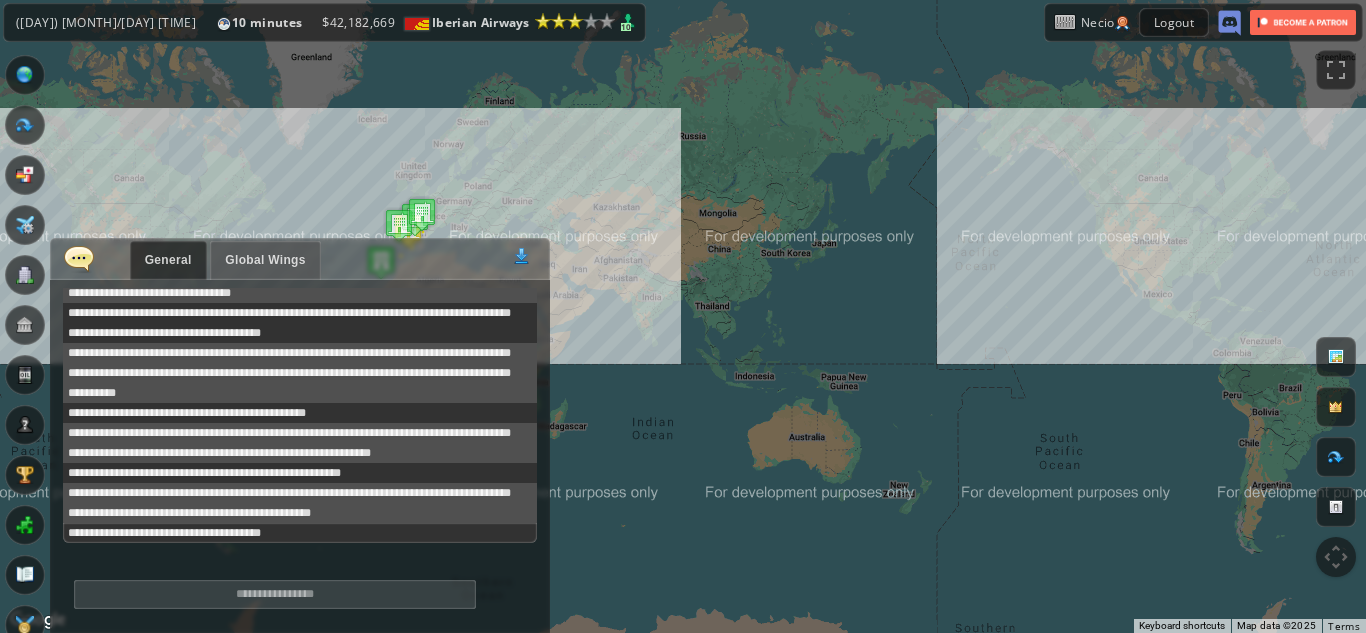 click on "**********" at bounding box center [300, 373] 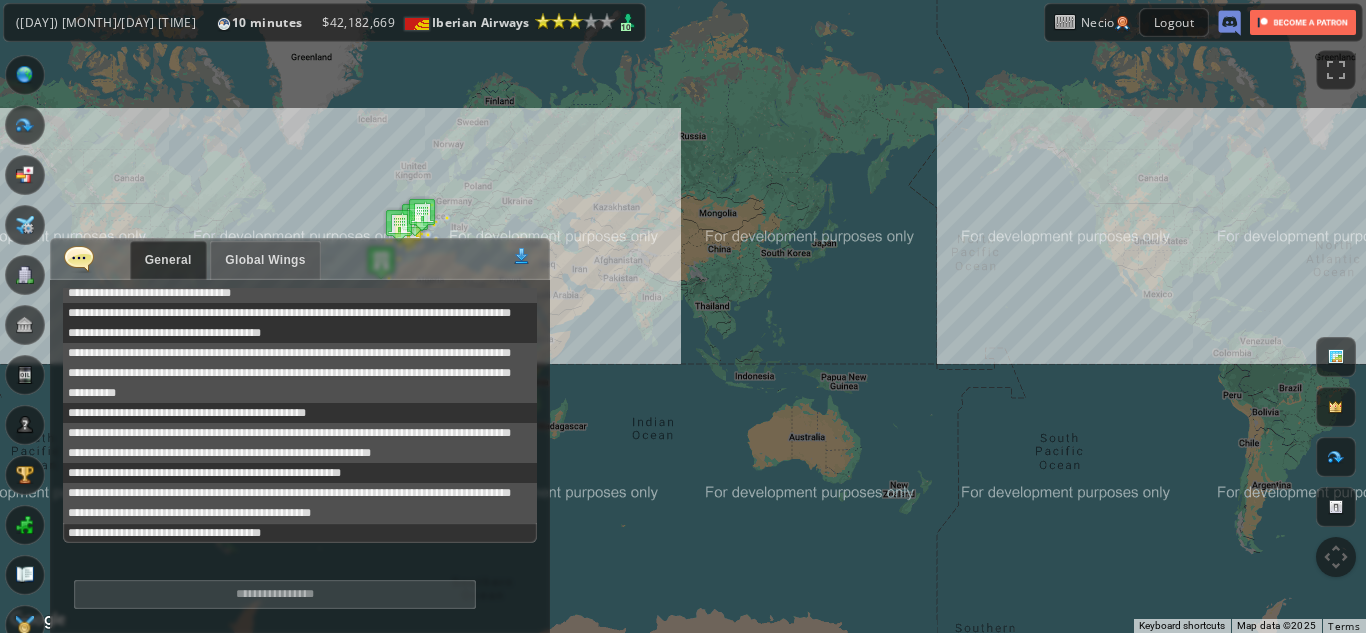 click at bounding box center [79, 258] 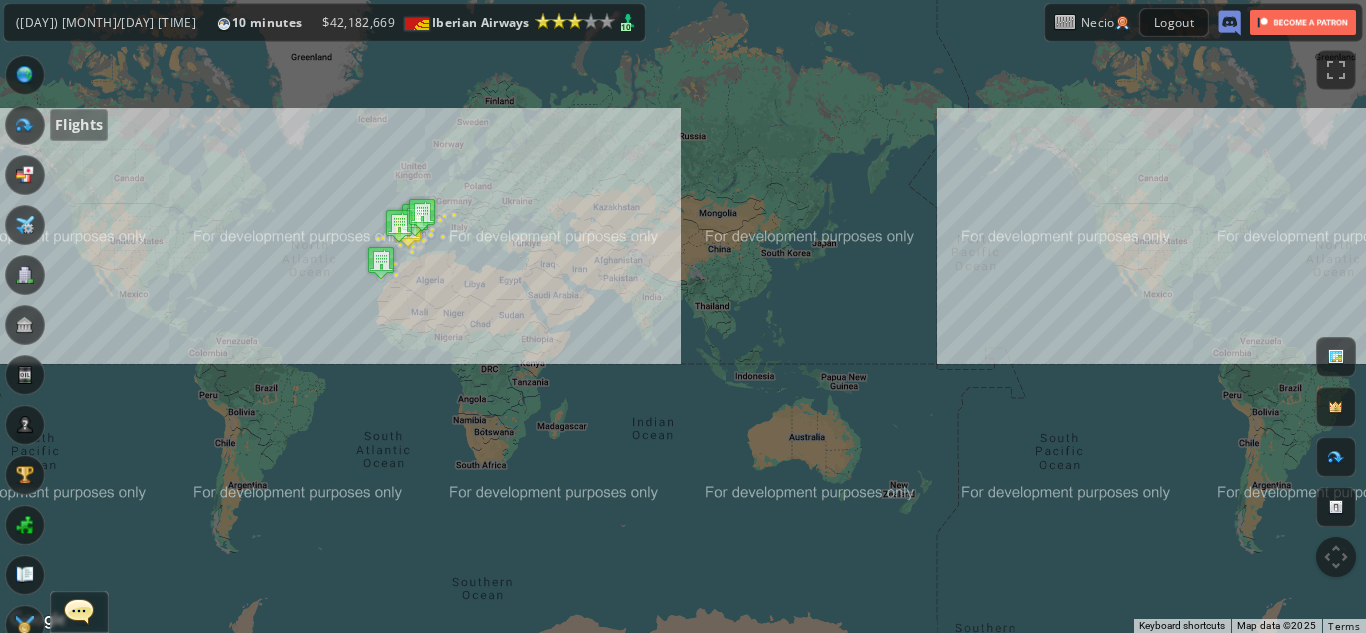 click at bounding box center [25, 125] 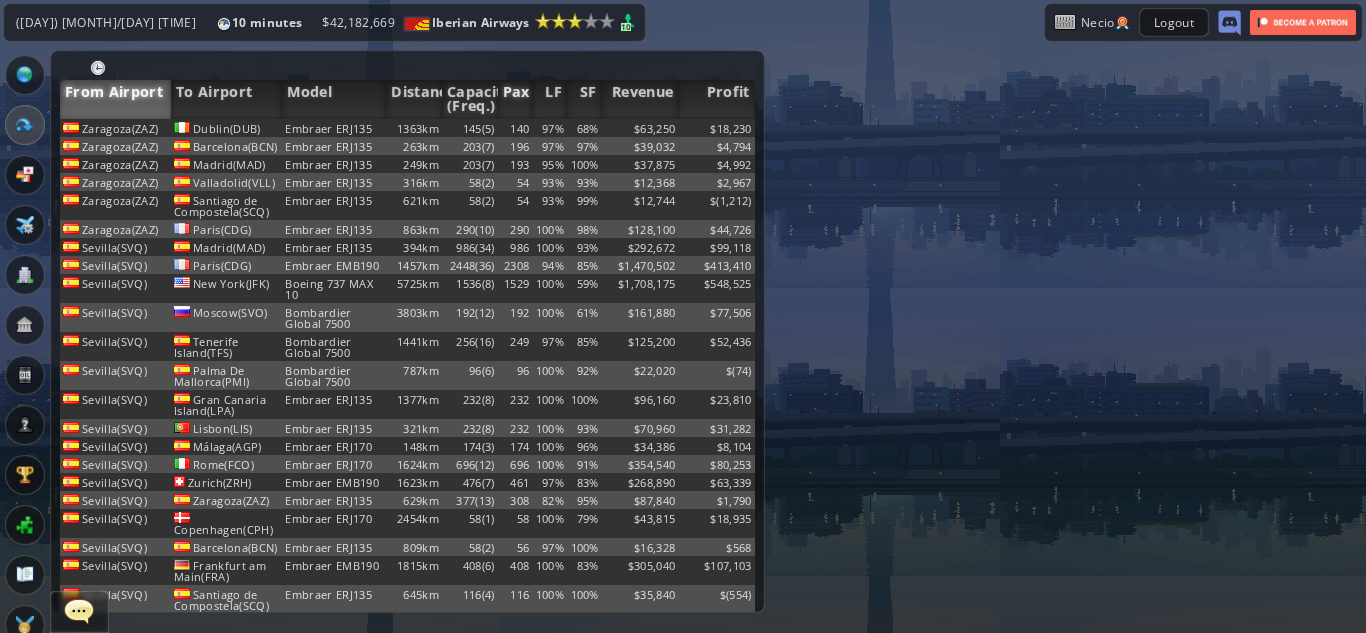 click on "Pax" at bounding box center (515, 99) 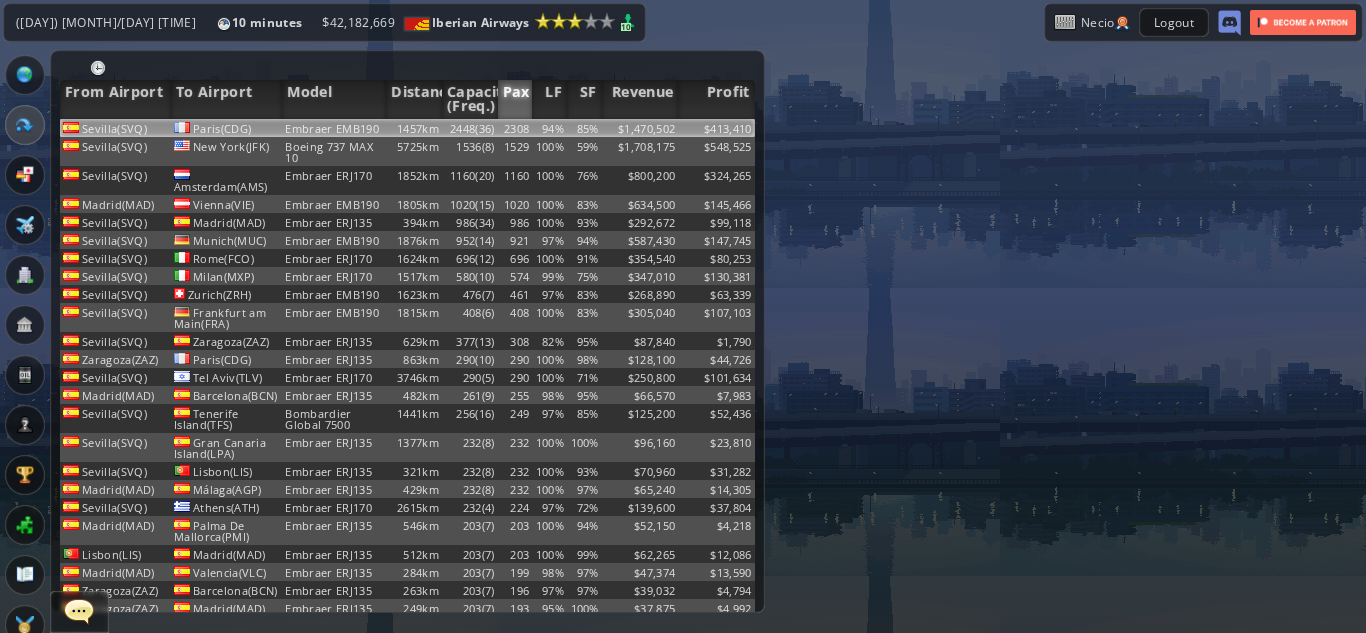 click on "94%" at bounding box center [549, 128] 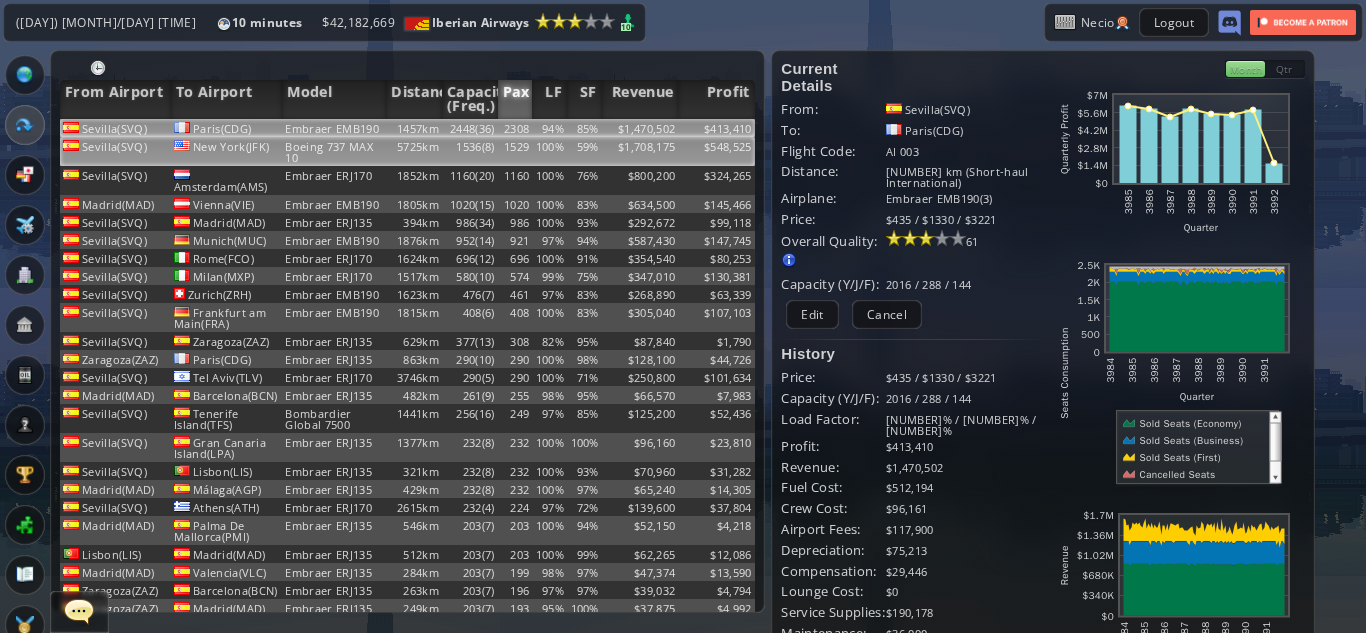 click on "59%" at bounding box center (584, 128) 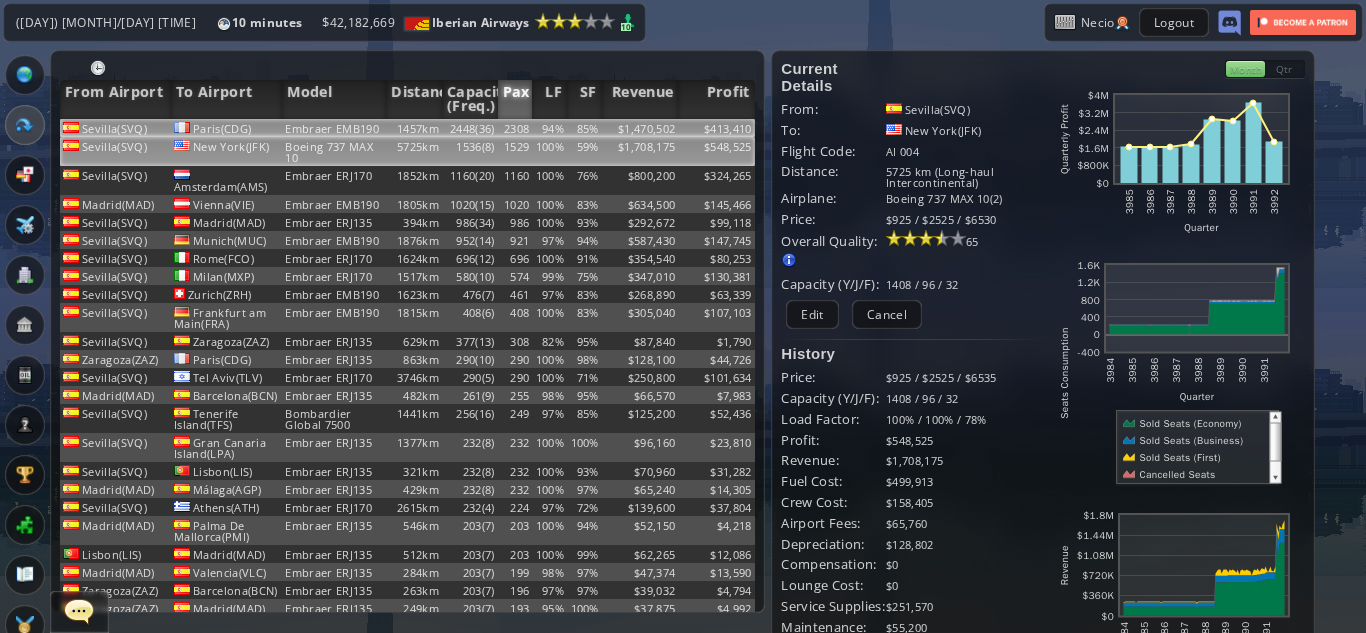 click on "$1,470,502" at bounding box center [640, 128] 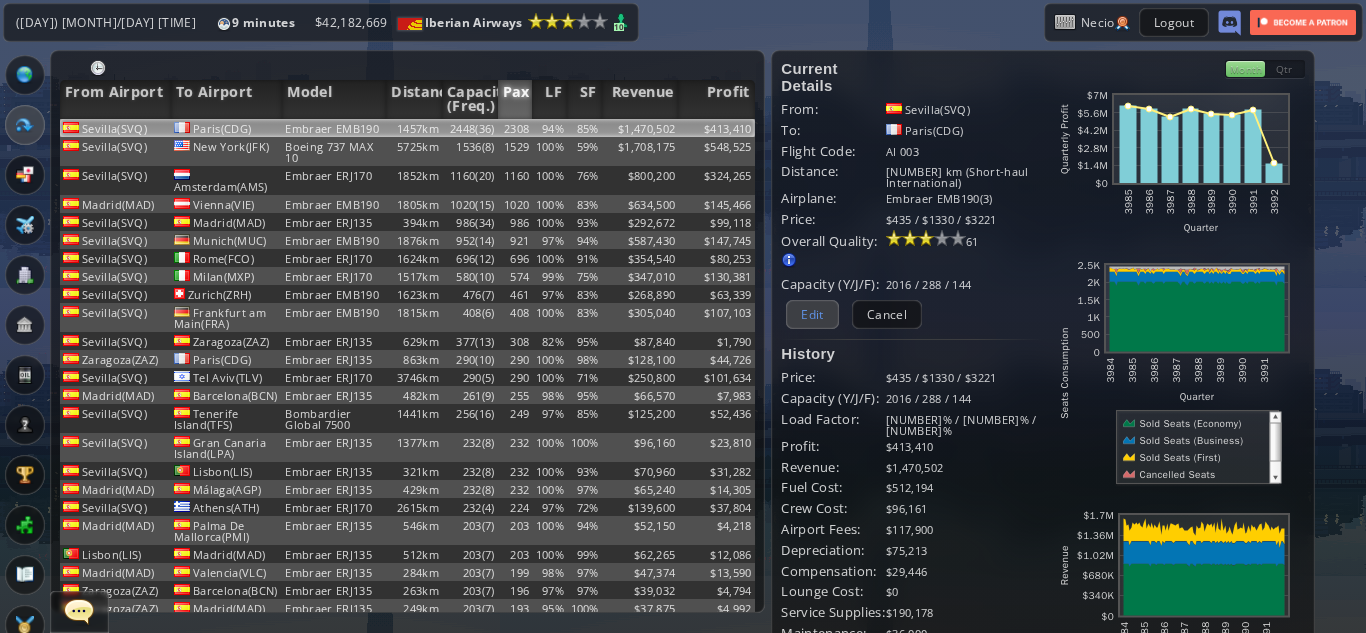 click on "Edit" at bounding box center (812, 314) 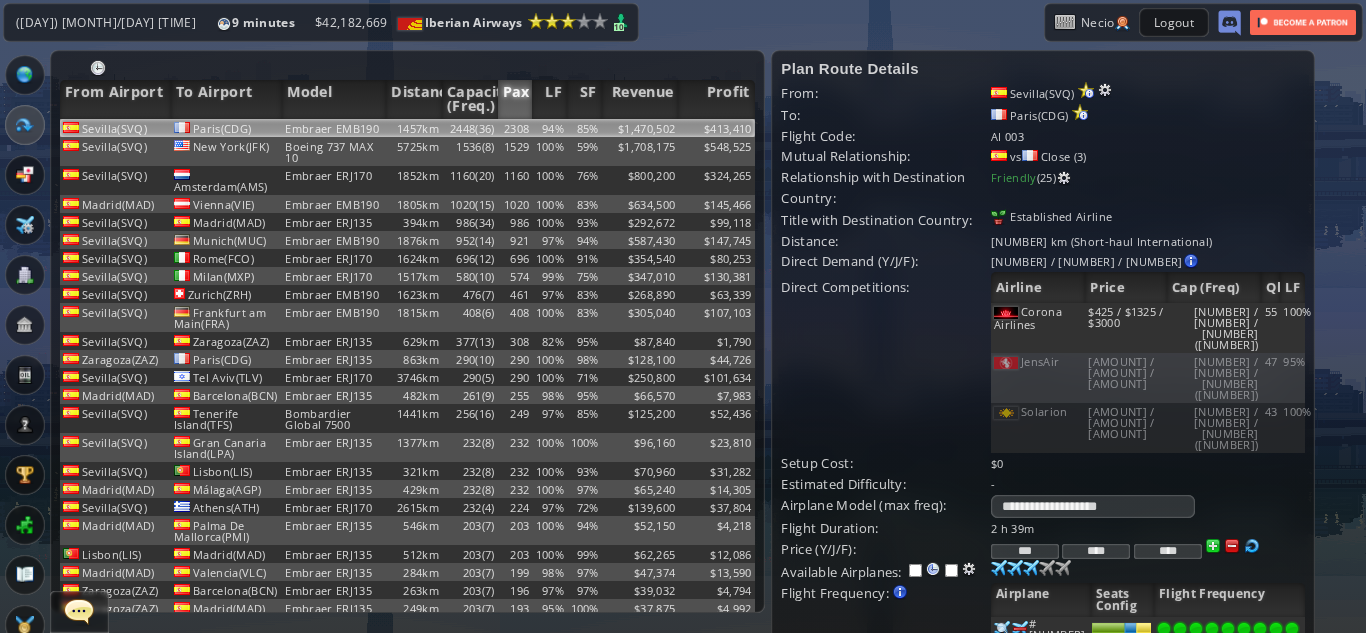 click on "****" at bounding box center [1168, 551] 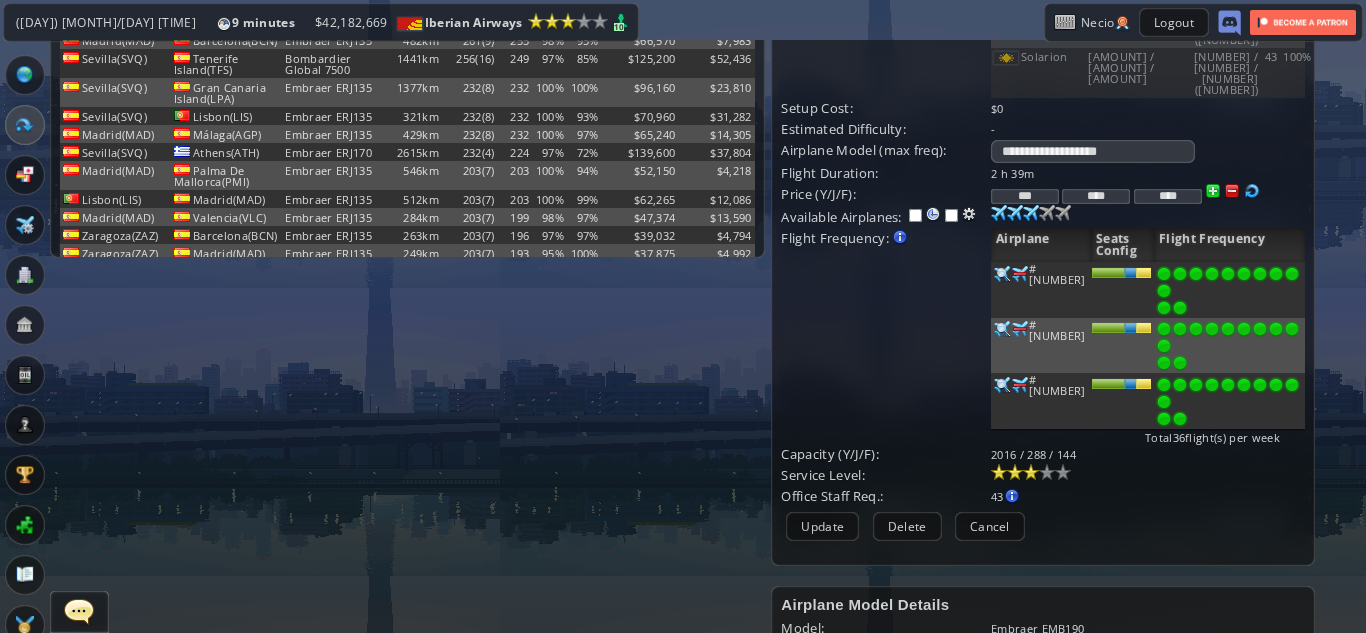 scroll, scrollTop: 376, scrollLeft: 0, axis: vertical 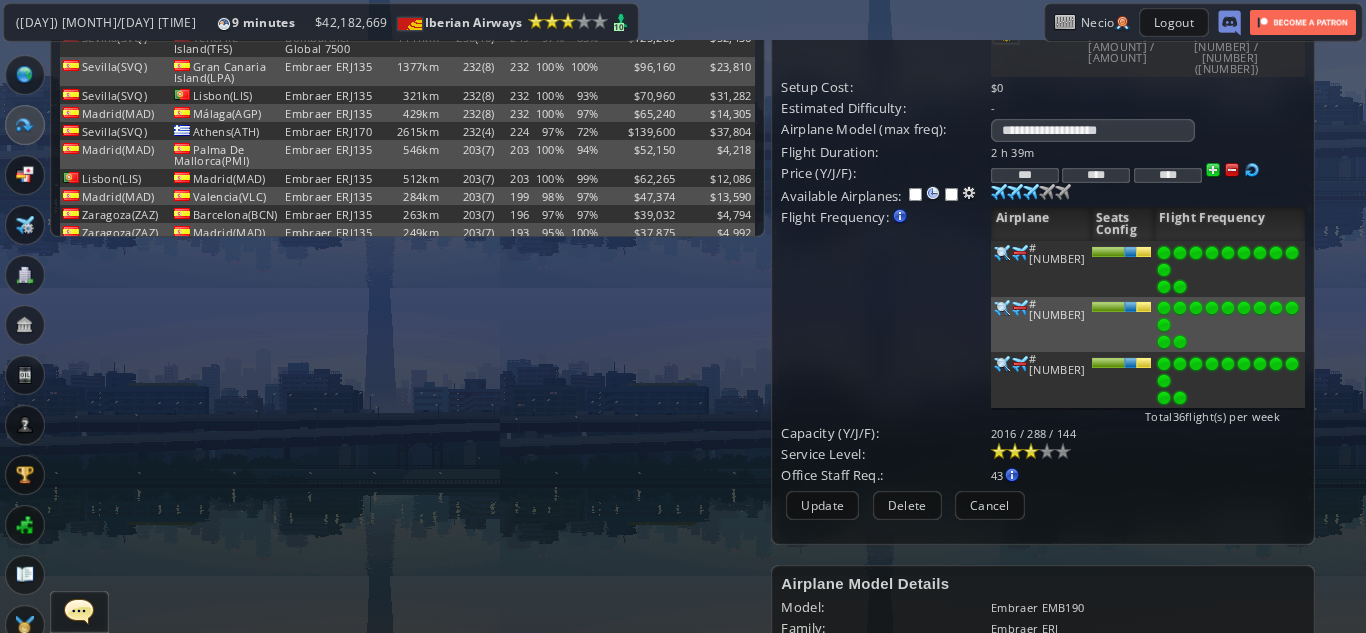 type on "****" 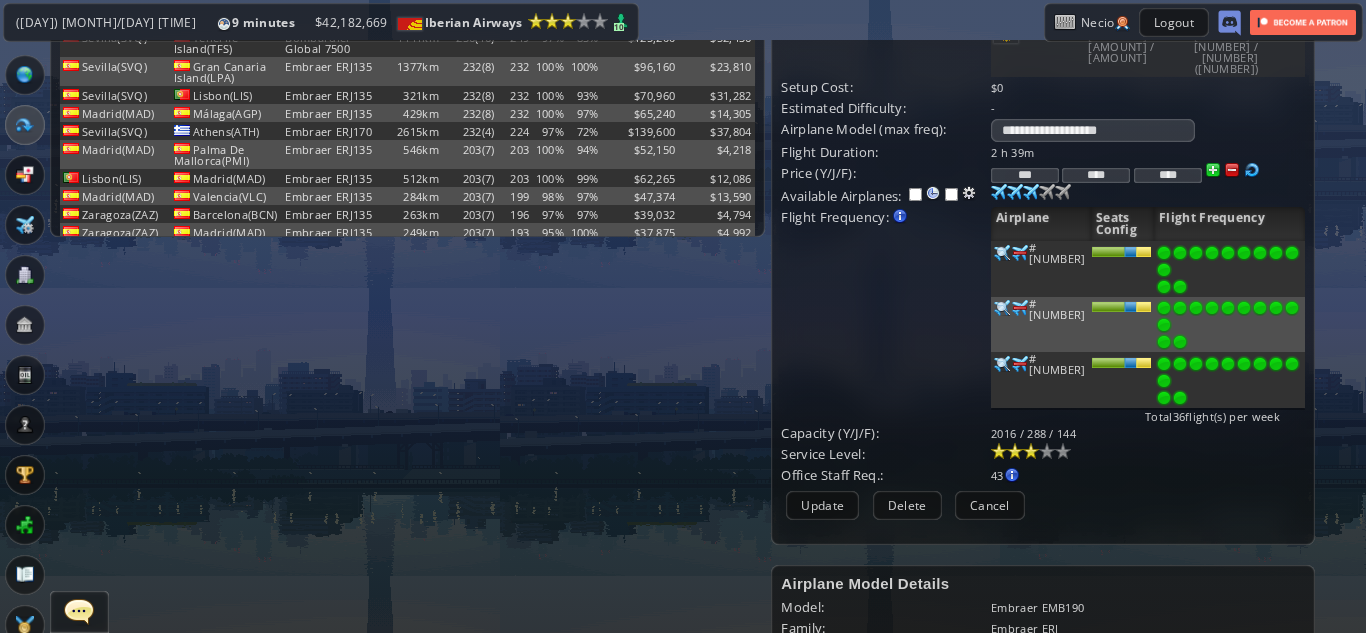 click on "**********" at bounding box center [1043, 104] 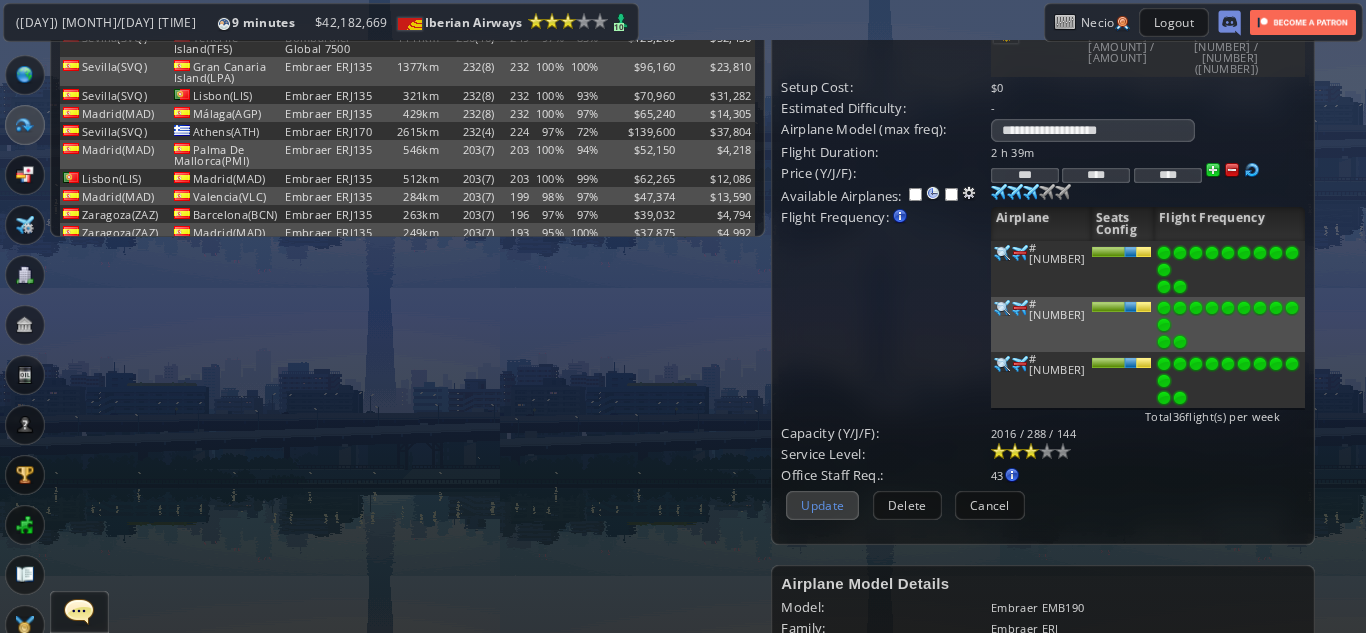 click on "Update" at bounding box center [822, 505] 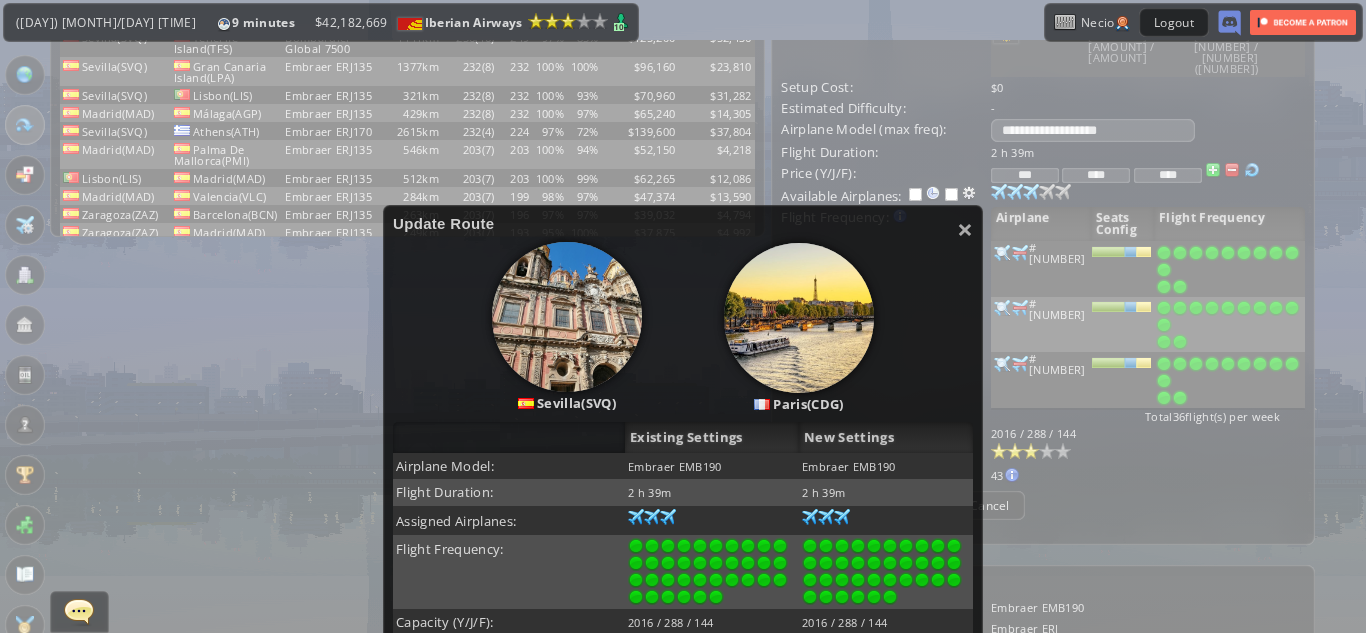 scroll, scrollTop: 294, scrollLeft: 0, axis: vertical 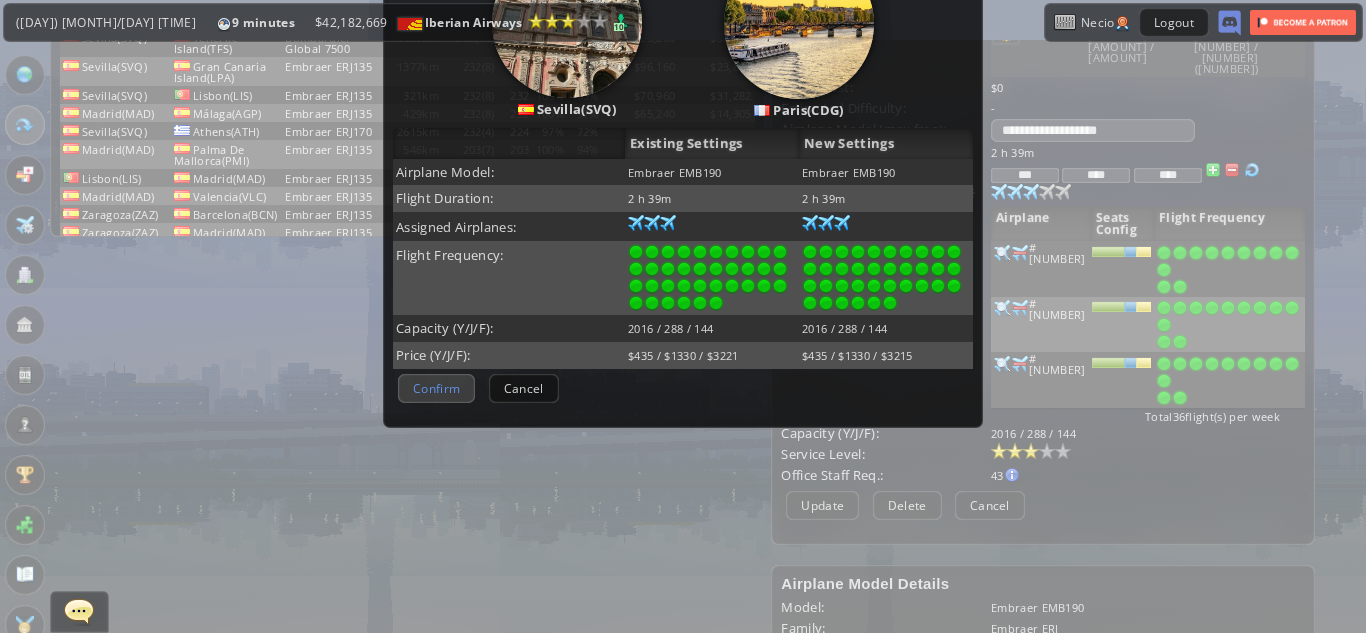 click on "Confirm" at bounding box center (436, 388) 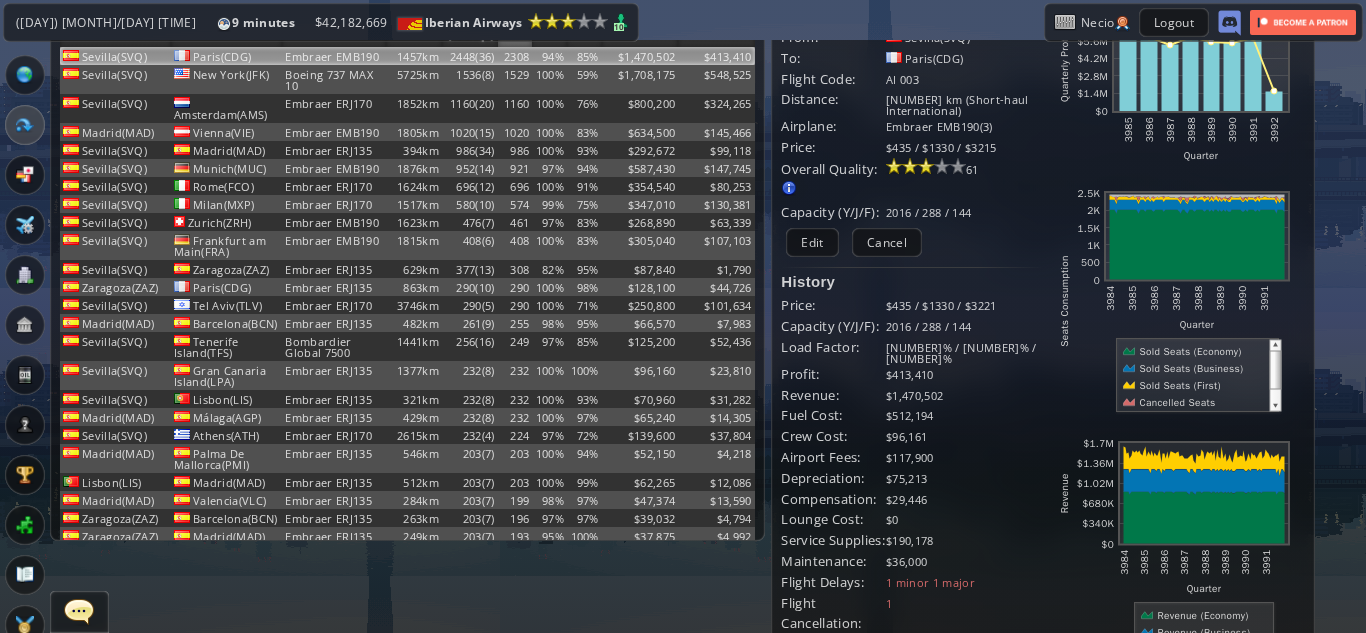scroll, scrollTop: 73, scrollLeft: 0, axis: vertical 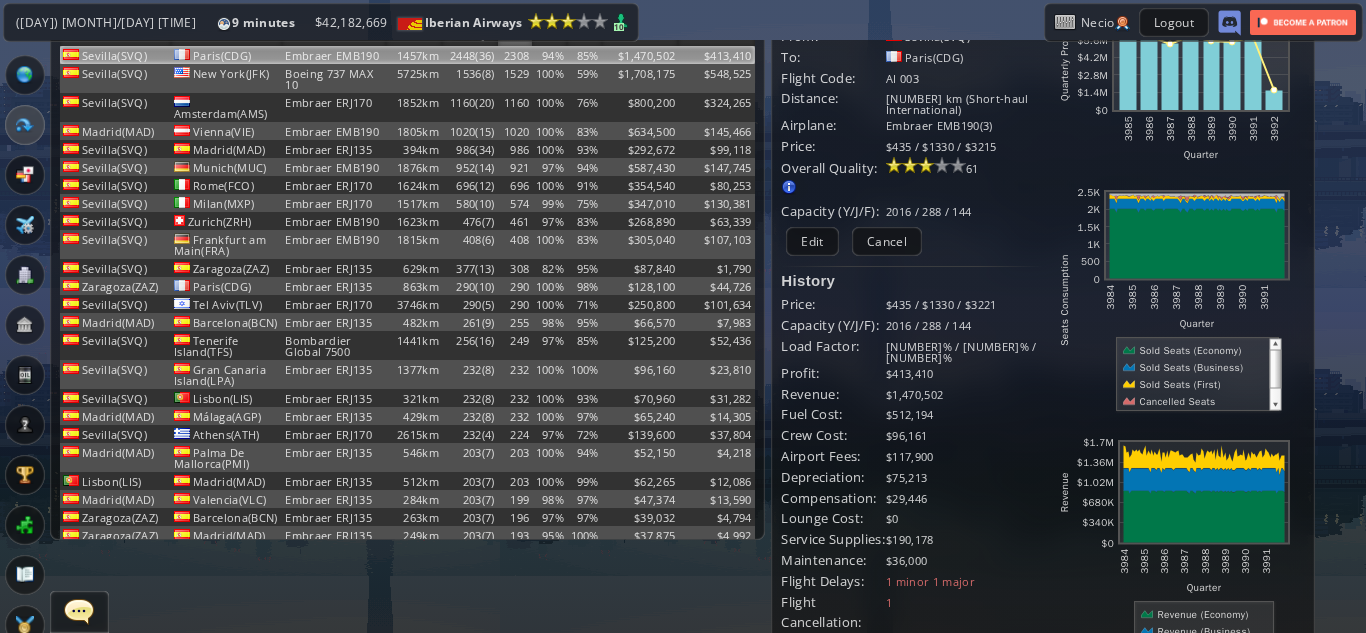 click at bounding box center (1191, 350) 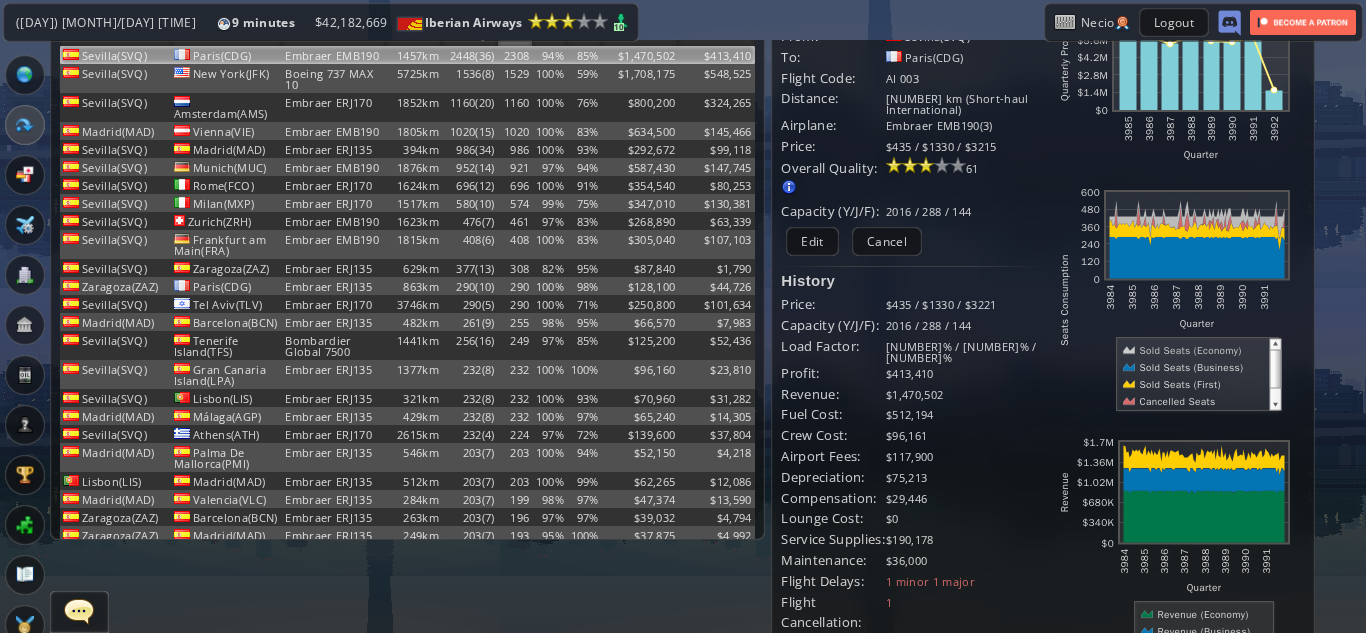 click at bounding box center (1190, 367) 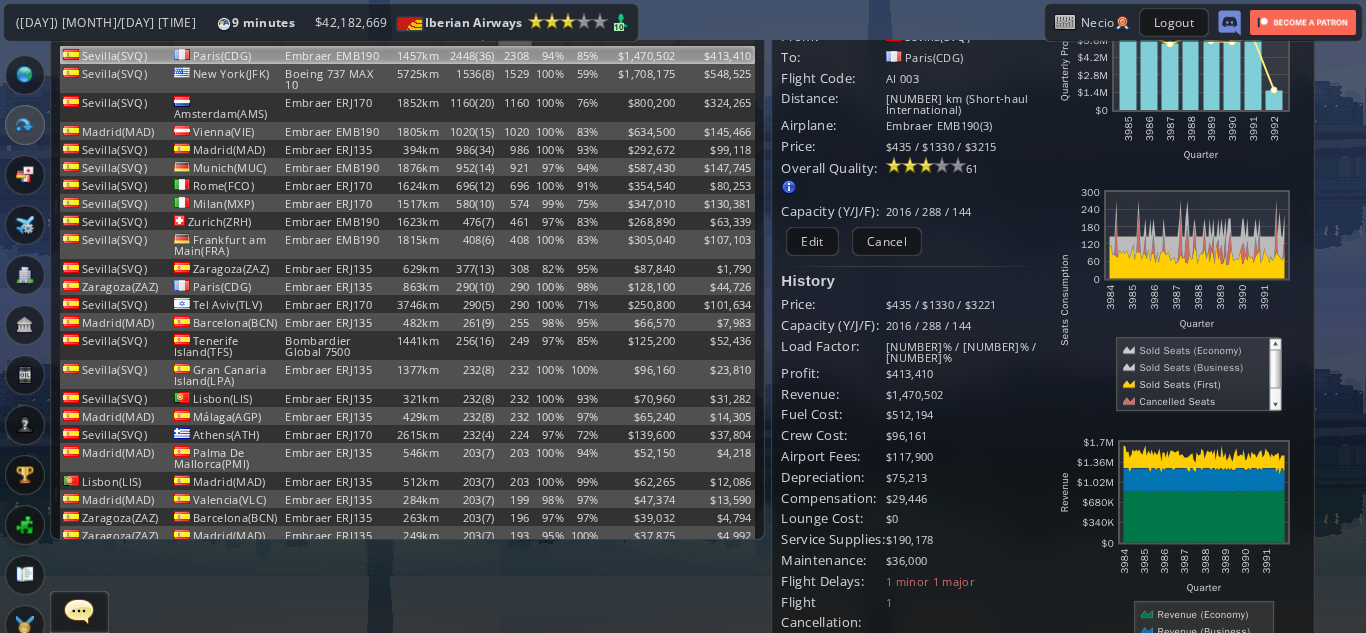 click at bounding box center (1174, 401) 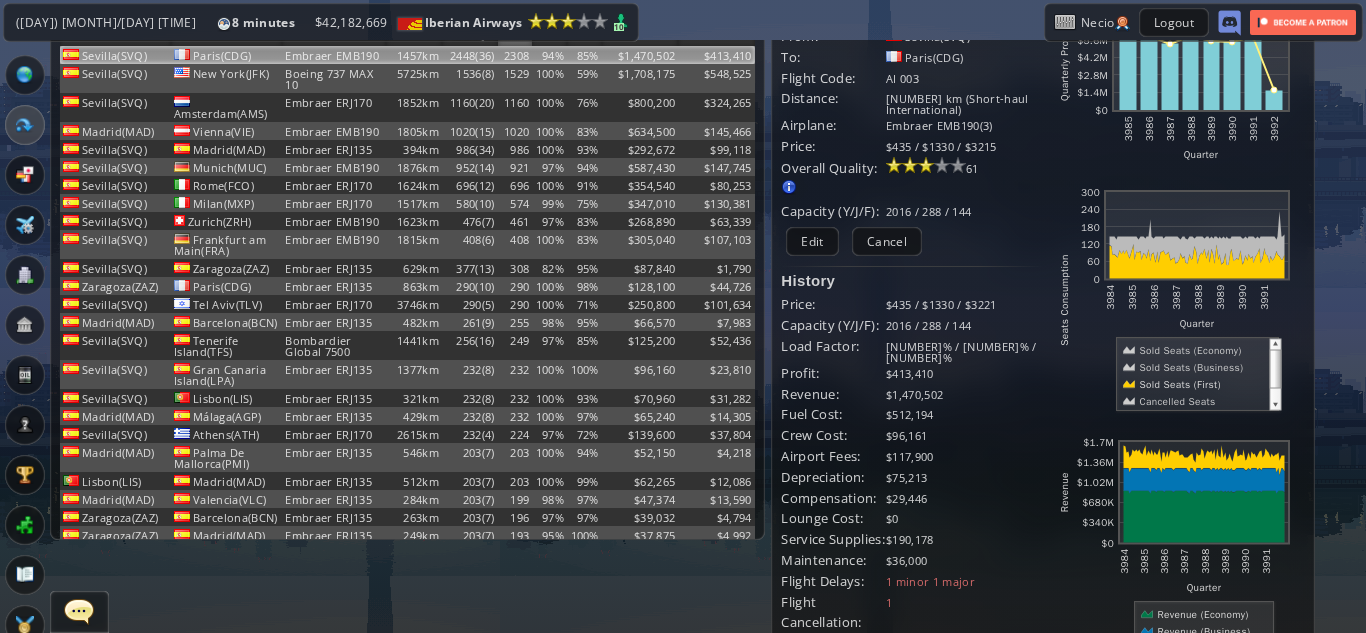 click at bounding box center (1197, 262) 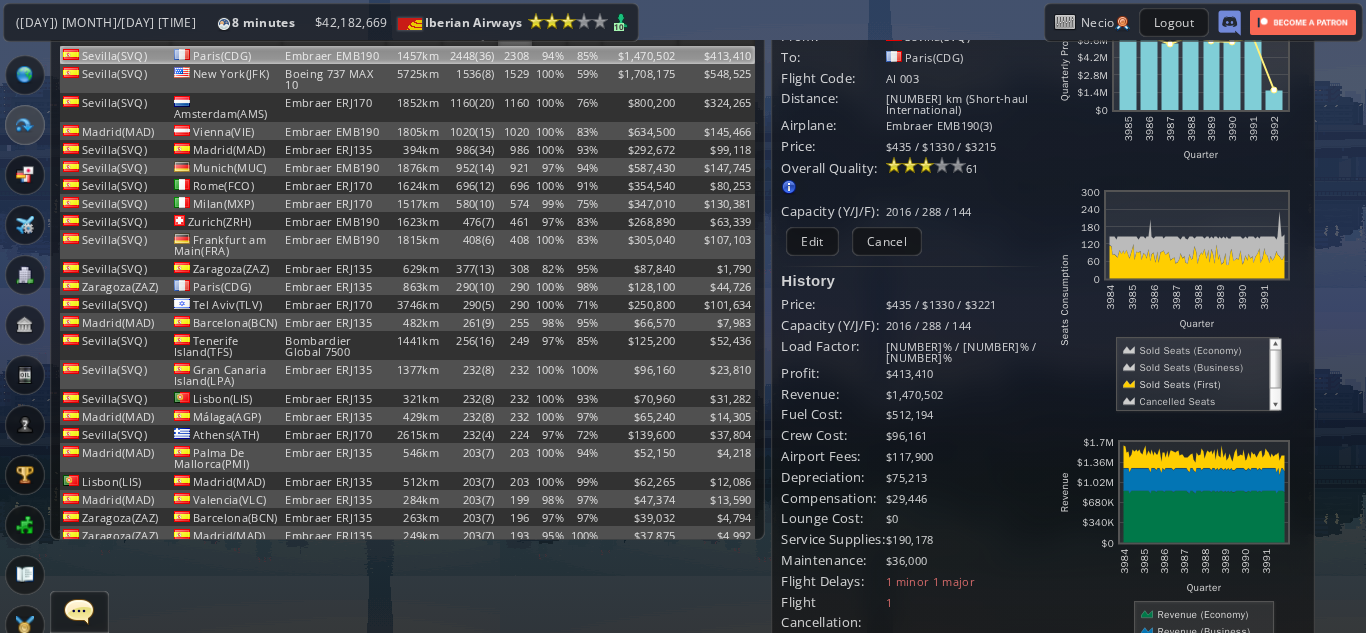 click at bounding box center [1178, 384] 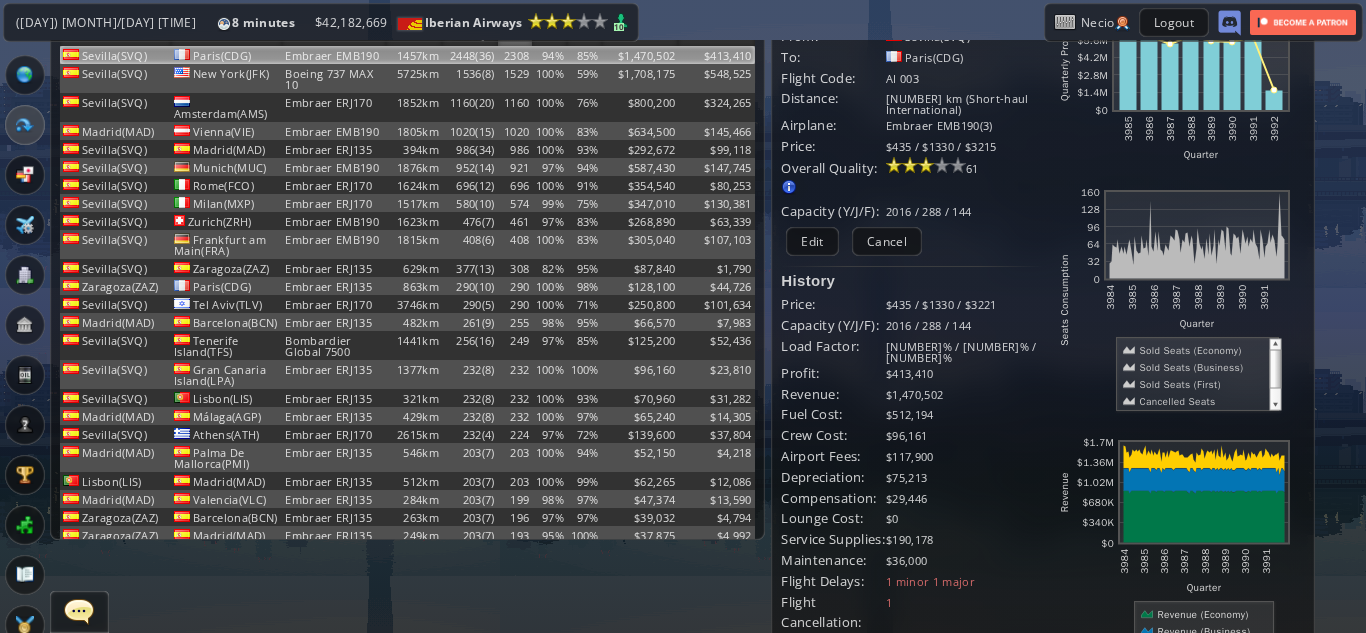 click at bounding box center (1178, 384) 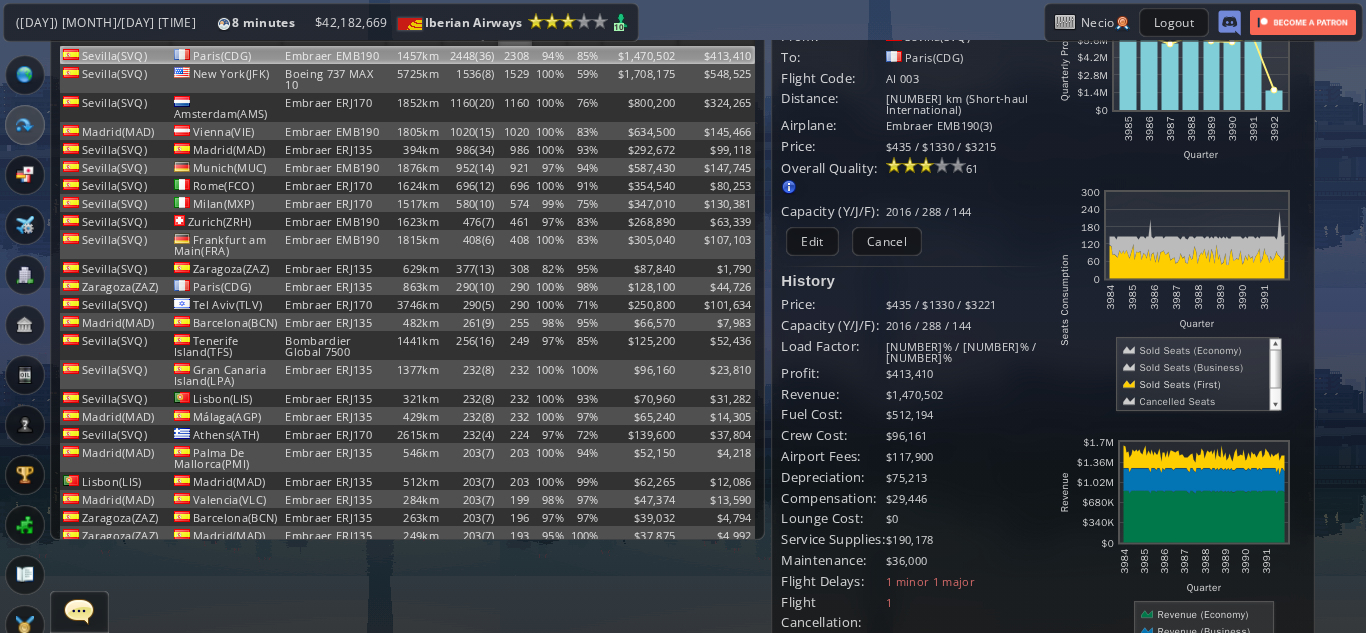 click at bounding box center (1190, 367) 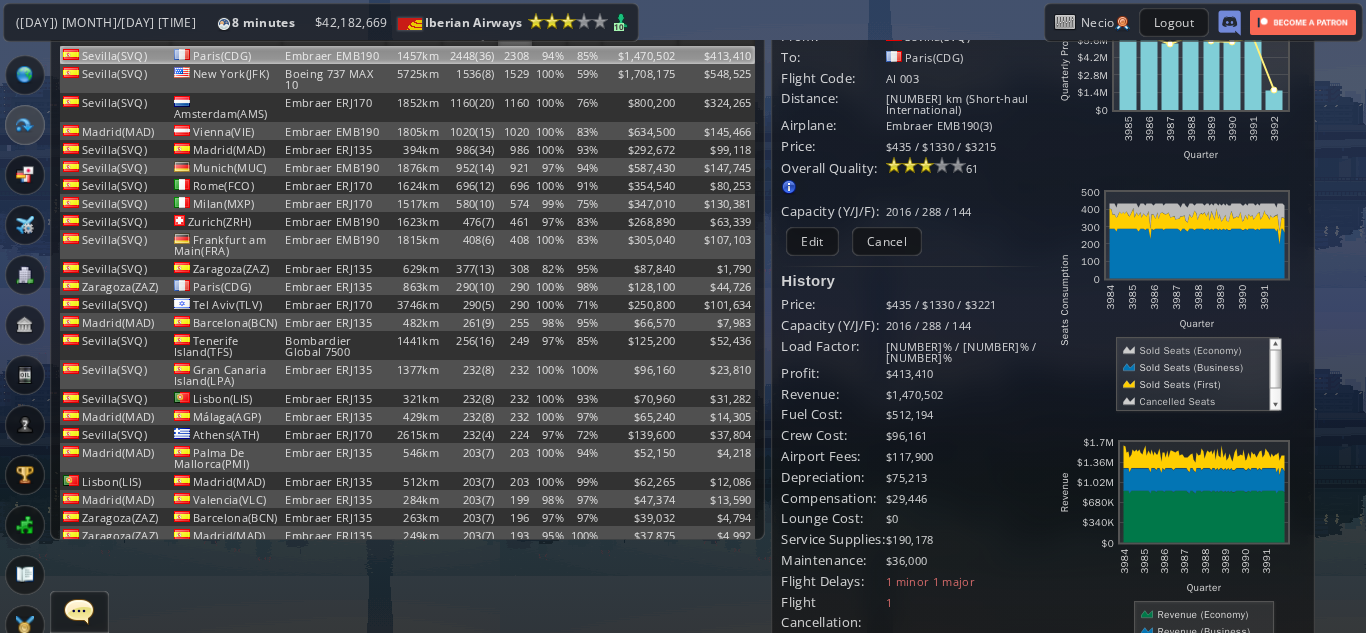 click at bounding box center (1191, 350) 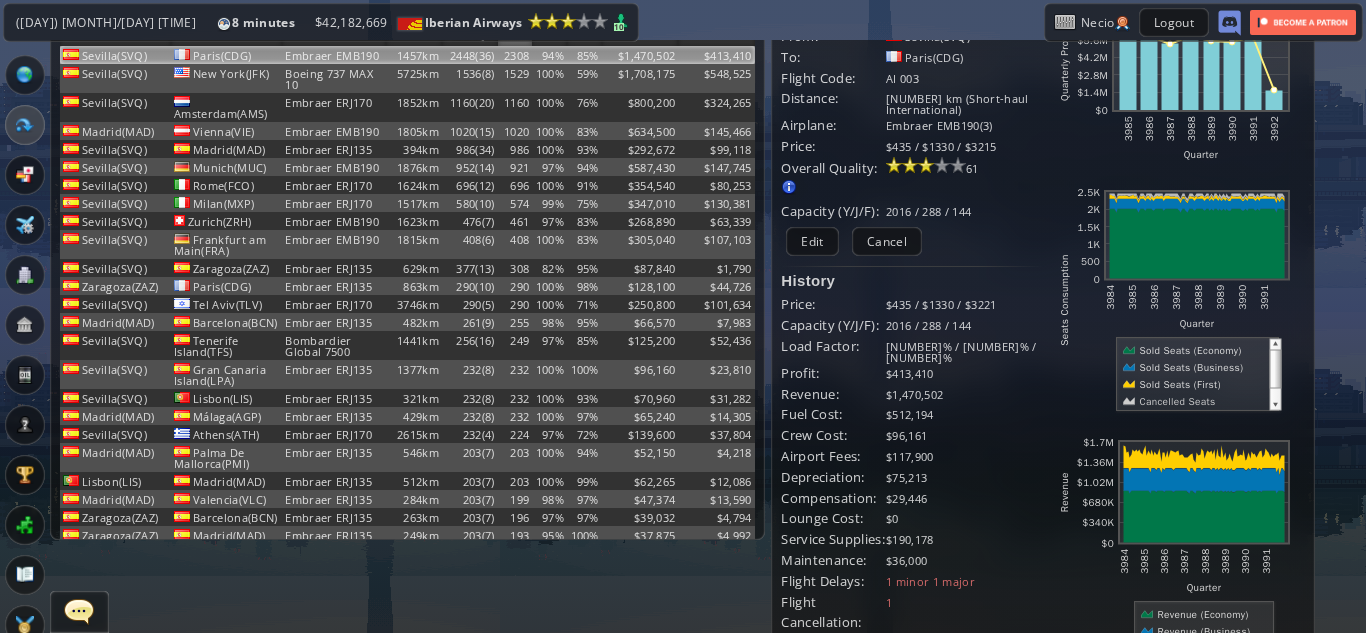click at bounding box center (1191, 350) 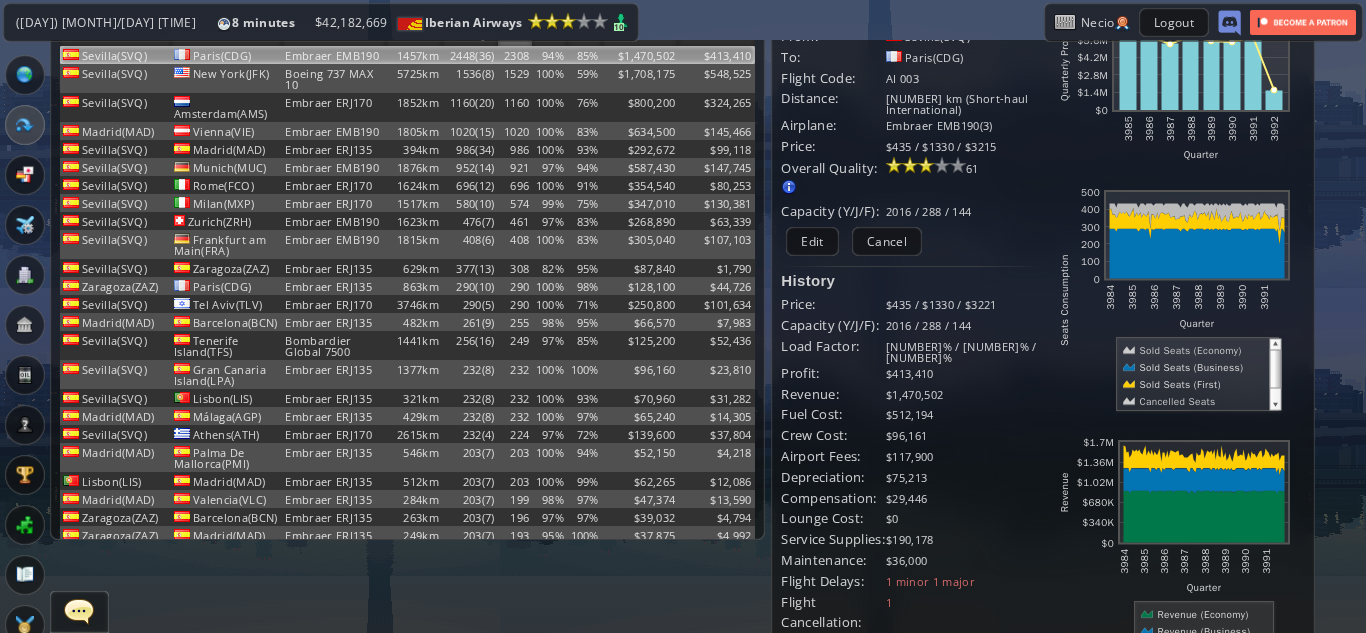 click at bounding box center (1190, 367) 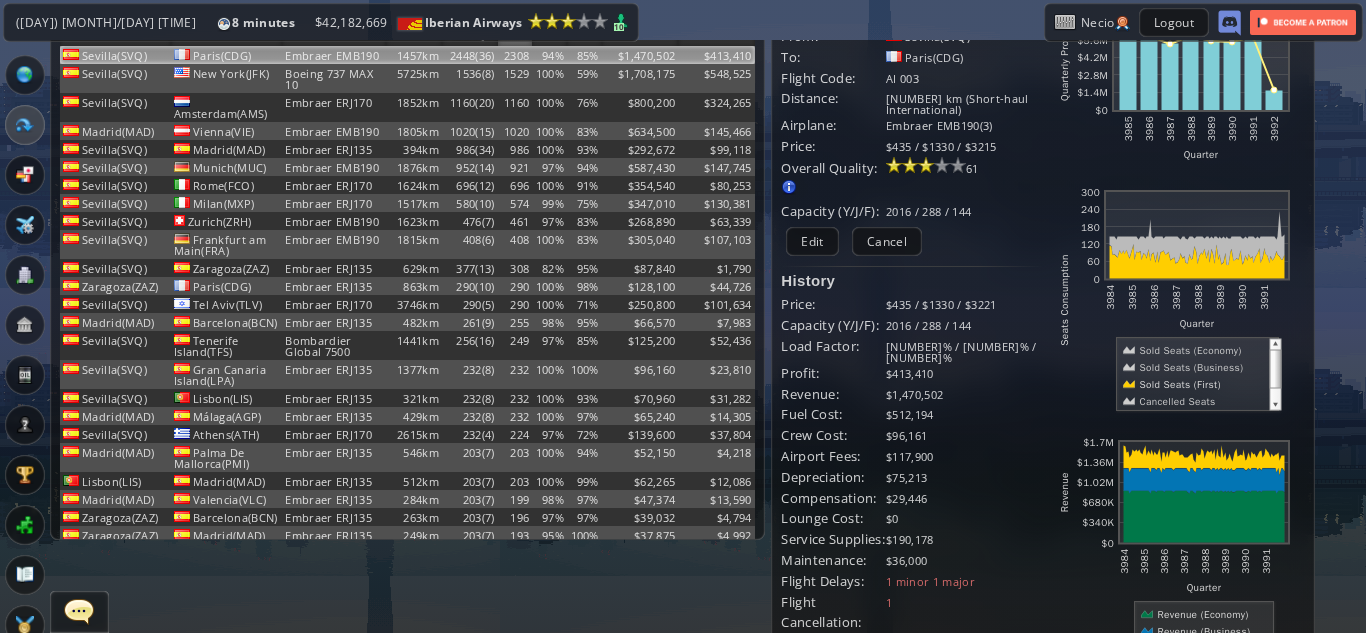 click at bounding box center (1178, 384) 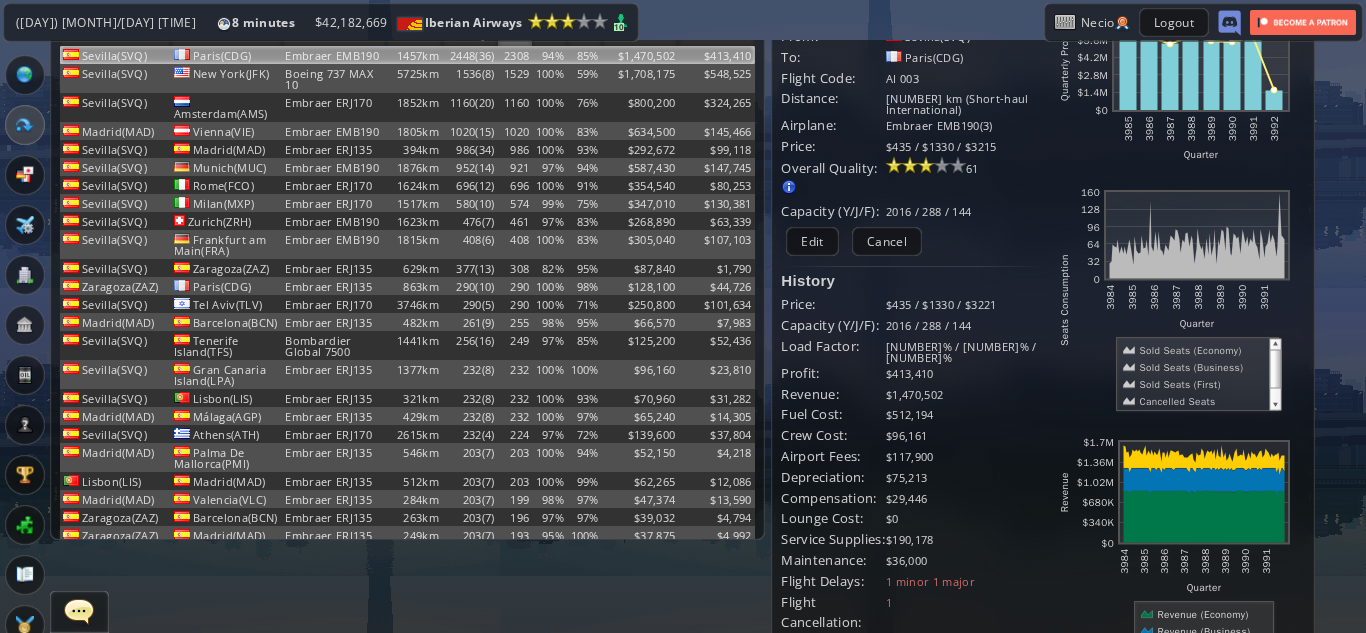 click at bounding box center (1174, 401) 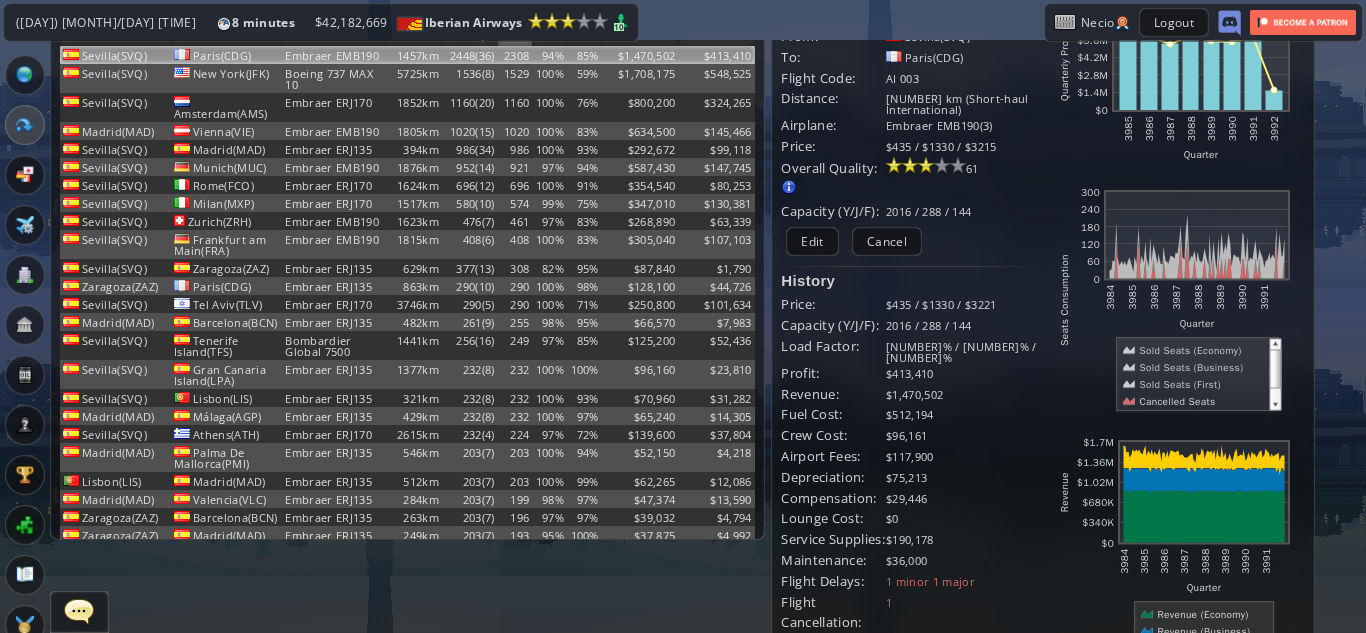 click at bounding box center (1174, 401) 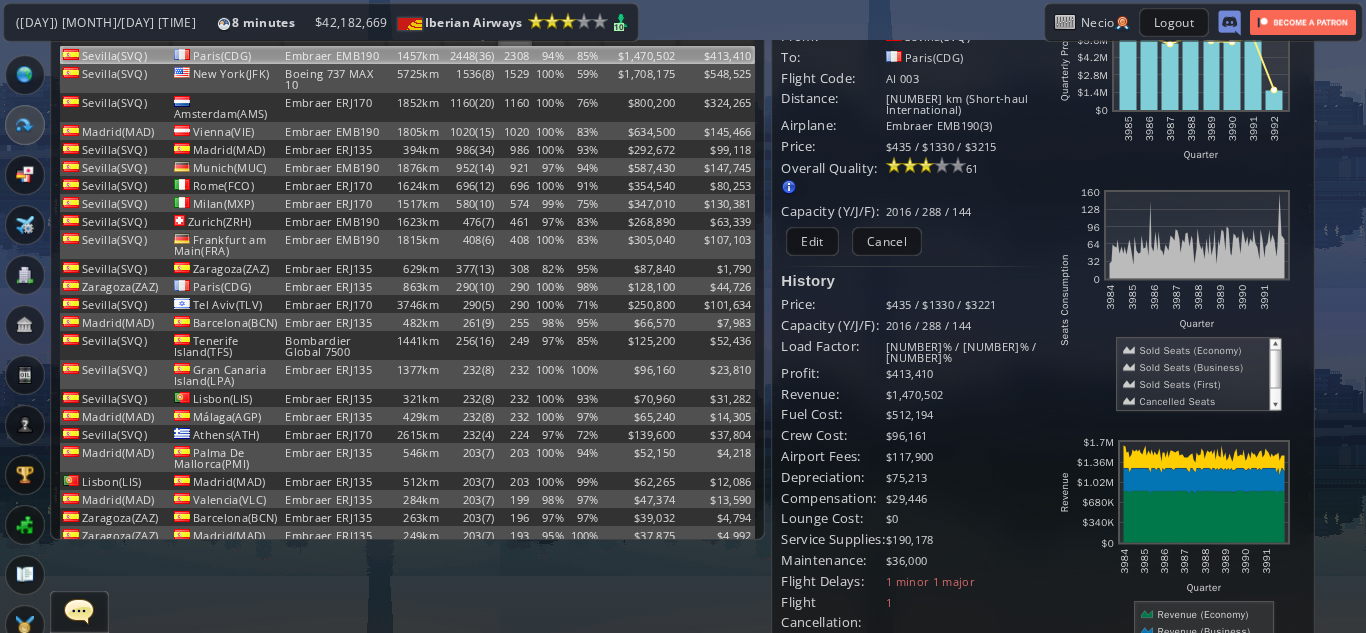 scroll, scrollTop: 0, scrollLeft: 0, axis: both 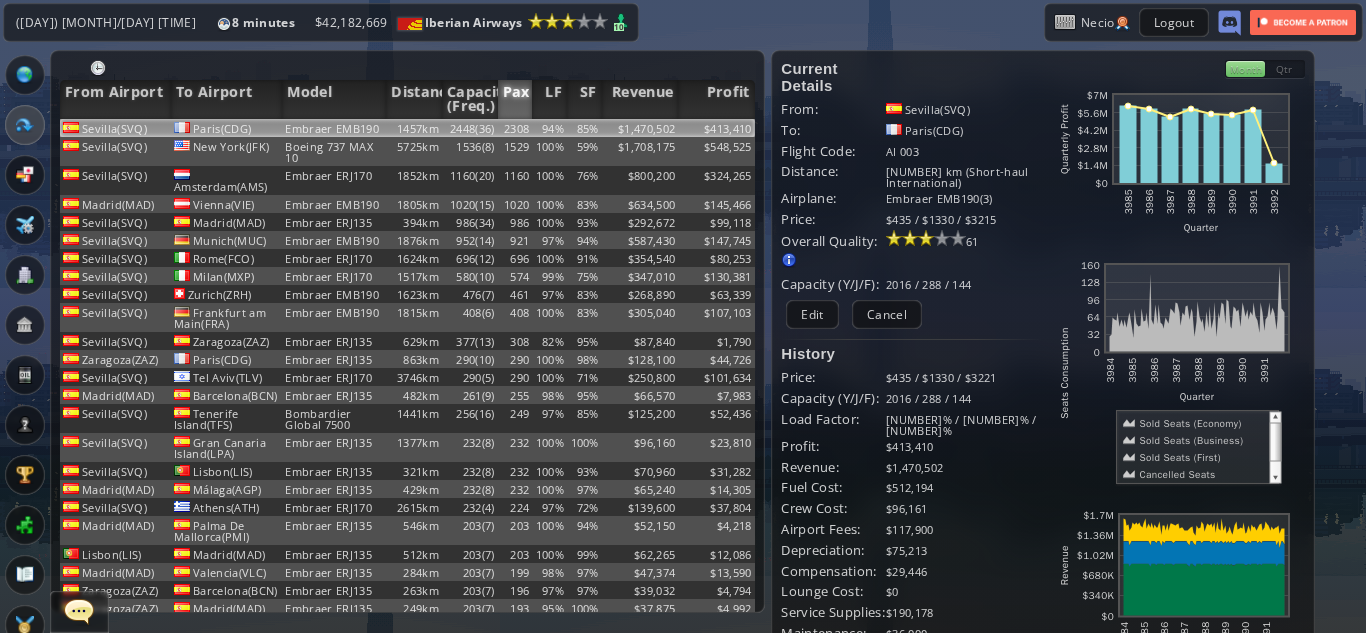 click on "Month" at bounding box center (1245, 69) 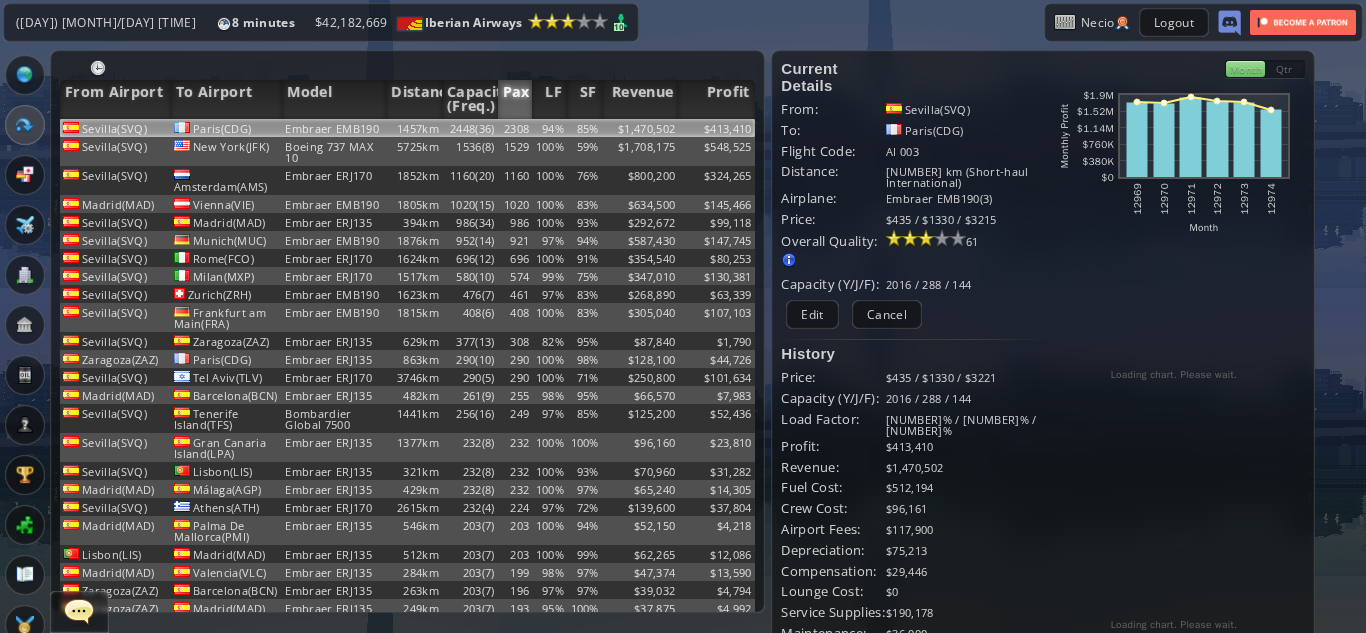 click on "Qtr" at bounding box center (1285, 69) 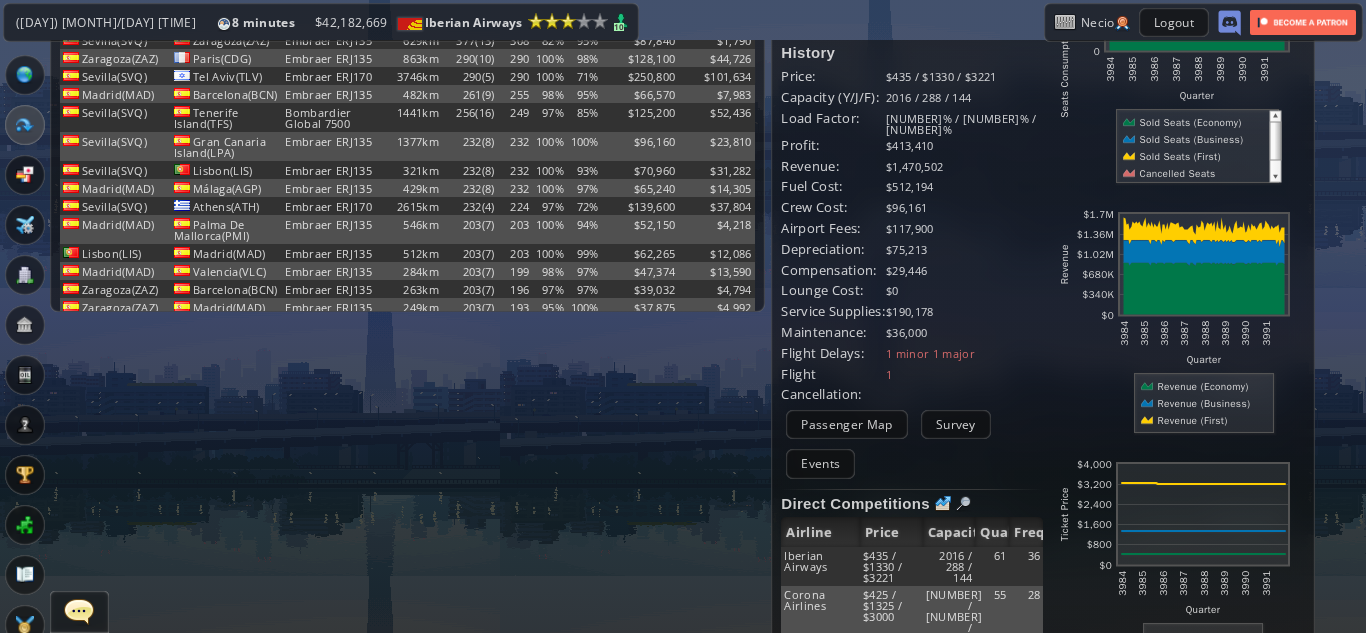 scroll, scrollTop: 316, scrollLeft: 0, axis: vertical 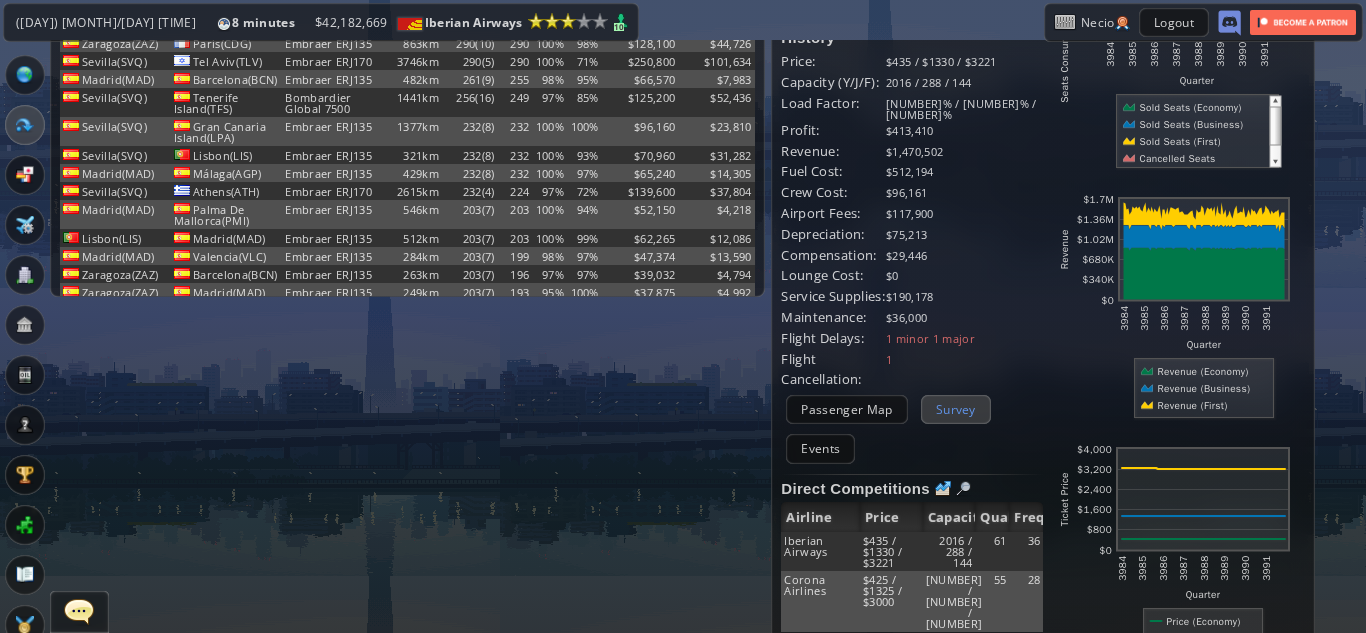 click on "Survey" at bounding box center (956, 409) 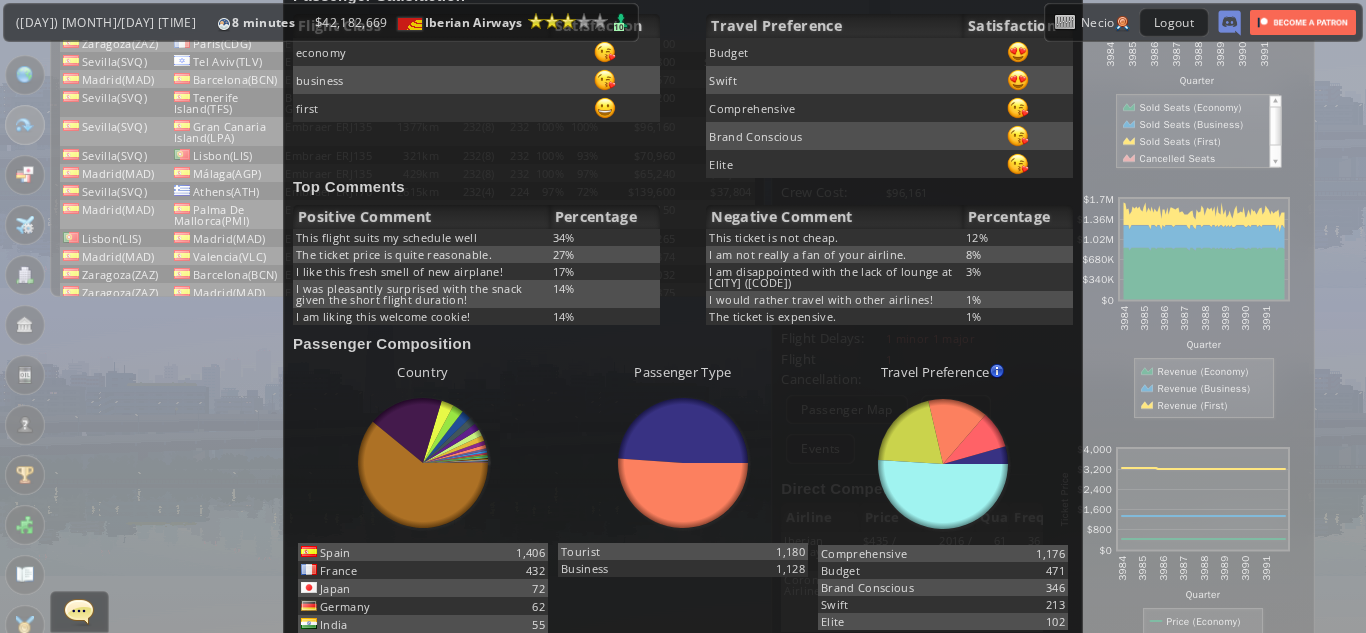 scroll, scrollTop: 0, scrollLeft: 0, axis: both 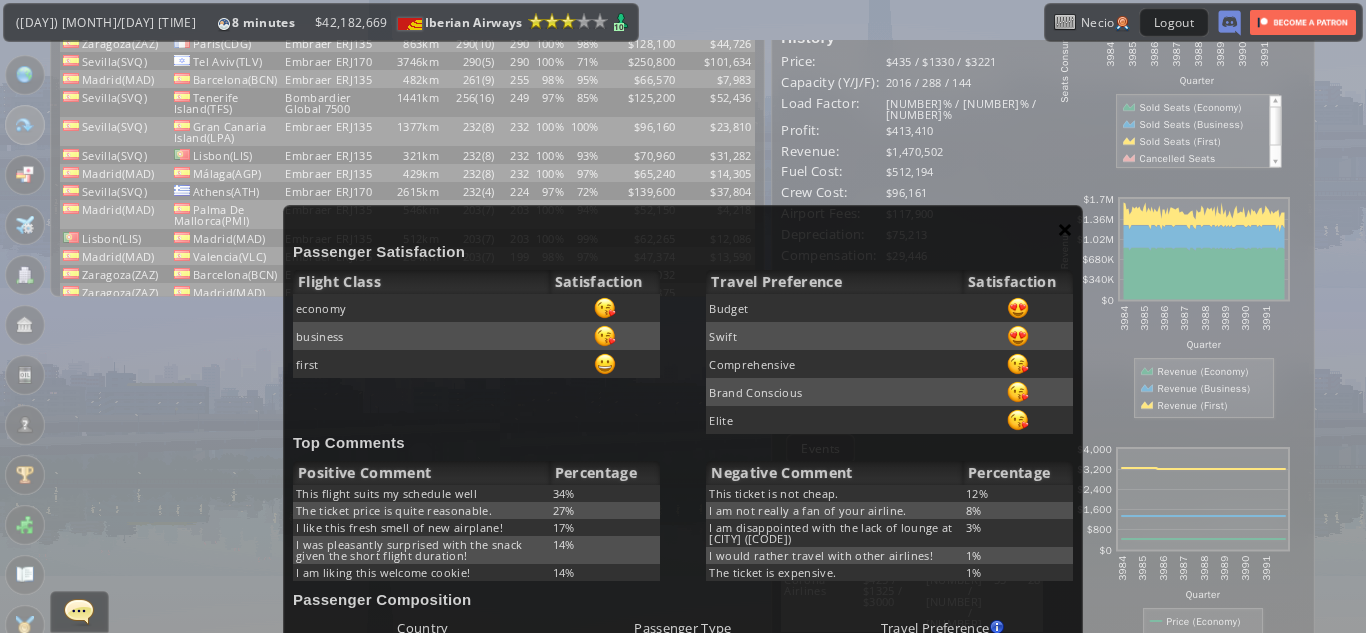 click on "×" at bounding box center [1065, 229] 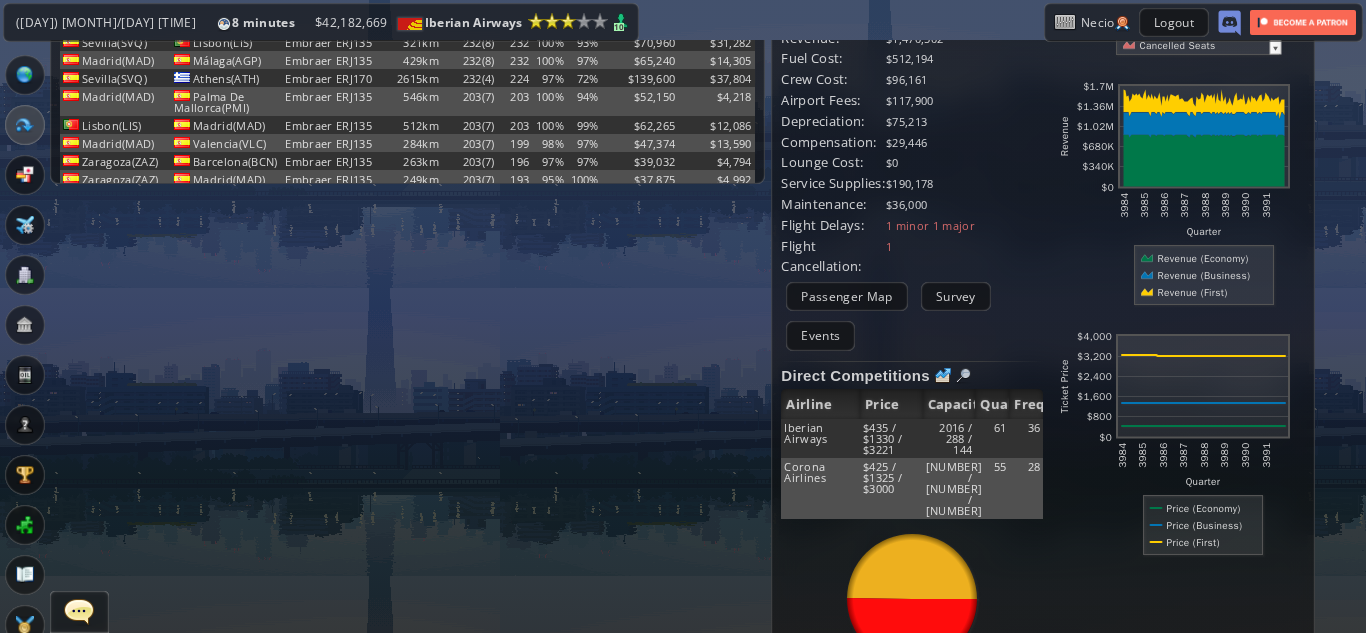 scroll, scrollTop: 481, scrollLeft: 0, axis: vertical 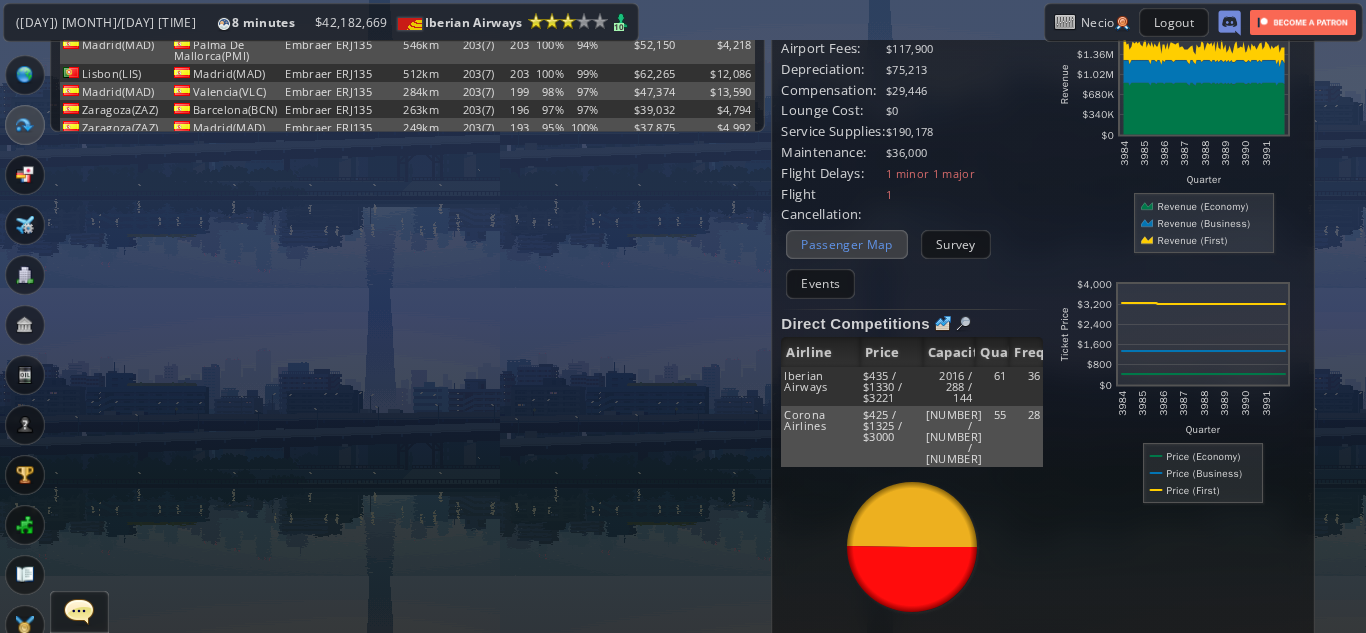 click on "Passenger Map" at bounding box center [846, 244] 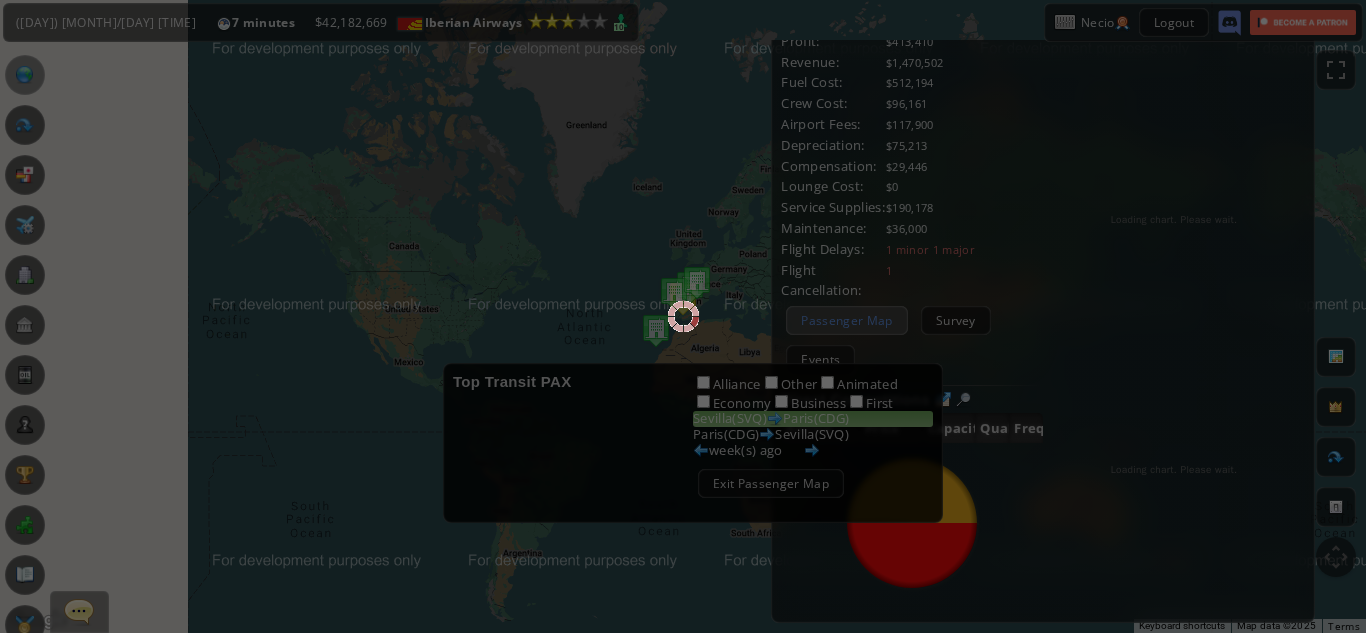 scroll, scrollTop: 481, scrollLeft: 0, axis: vertical 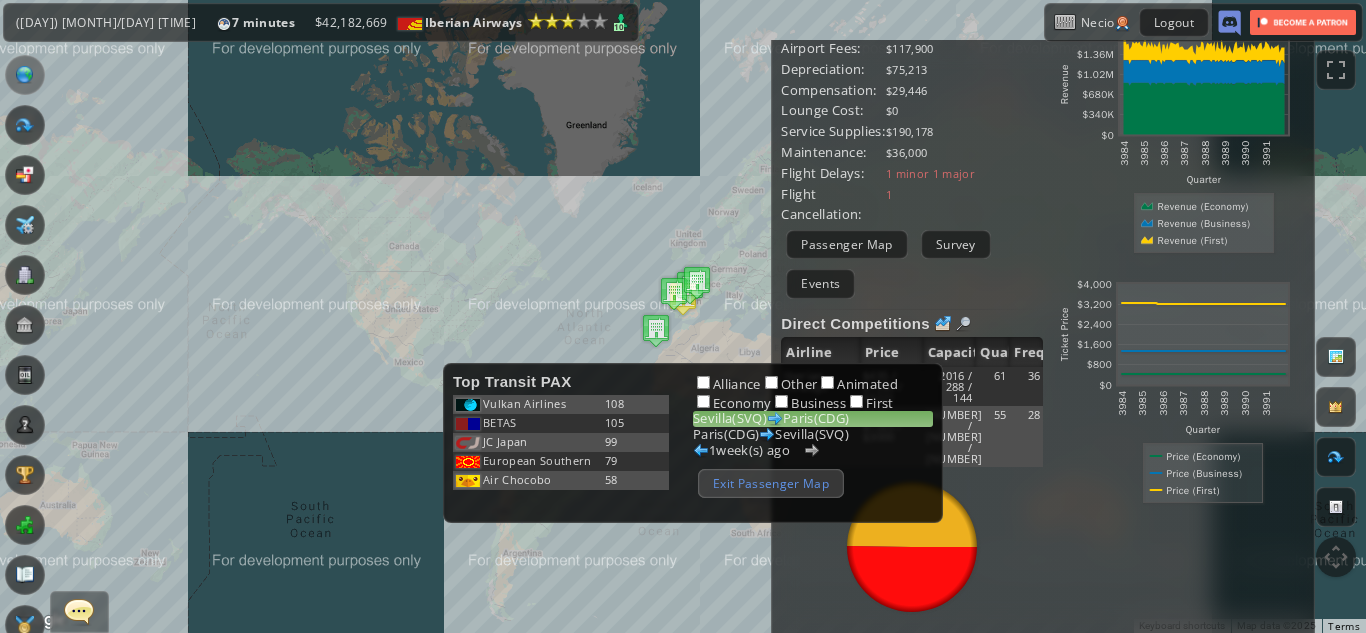 click on "Exit Passenger Map" at bounding box center [771, 483] 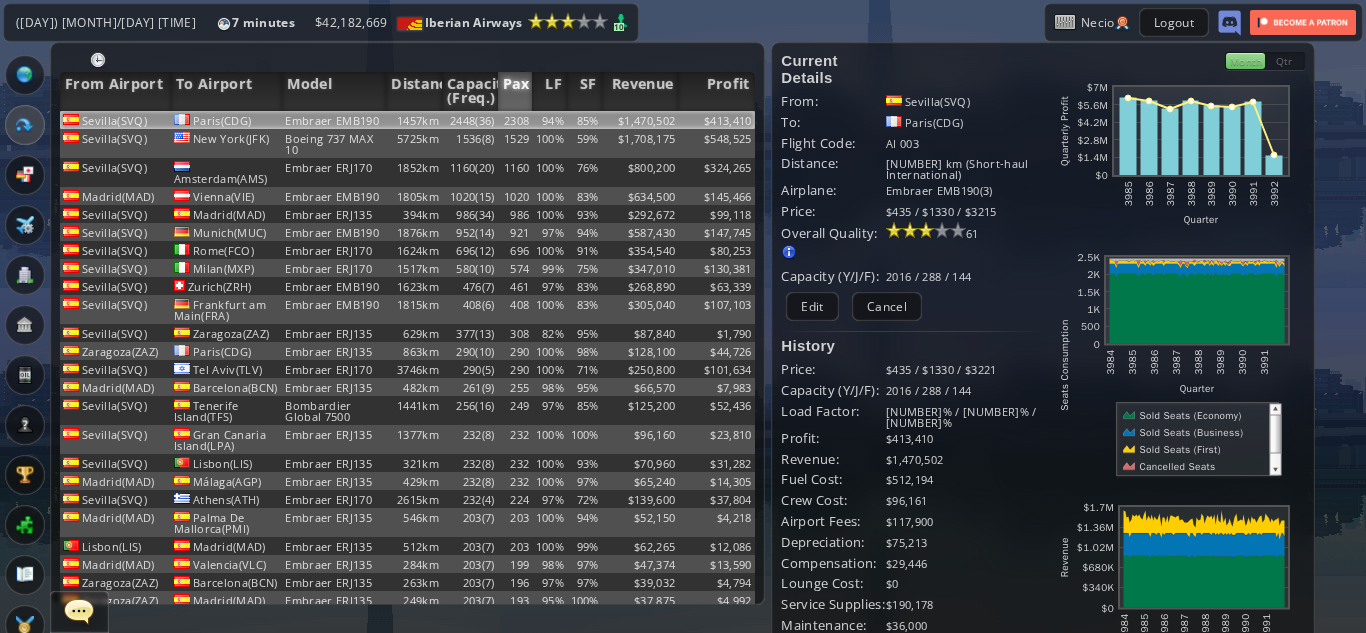 scroll, scrollTop: 0, scrollLeft: 0, axis: both 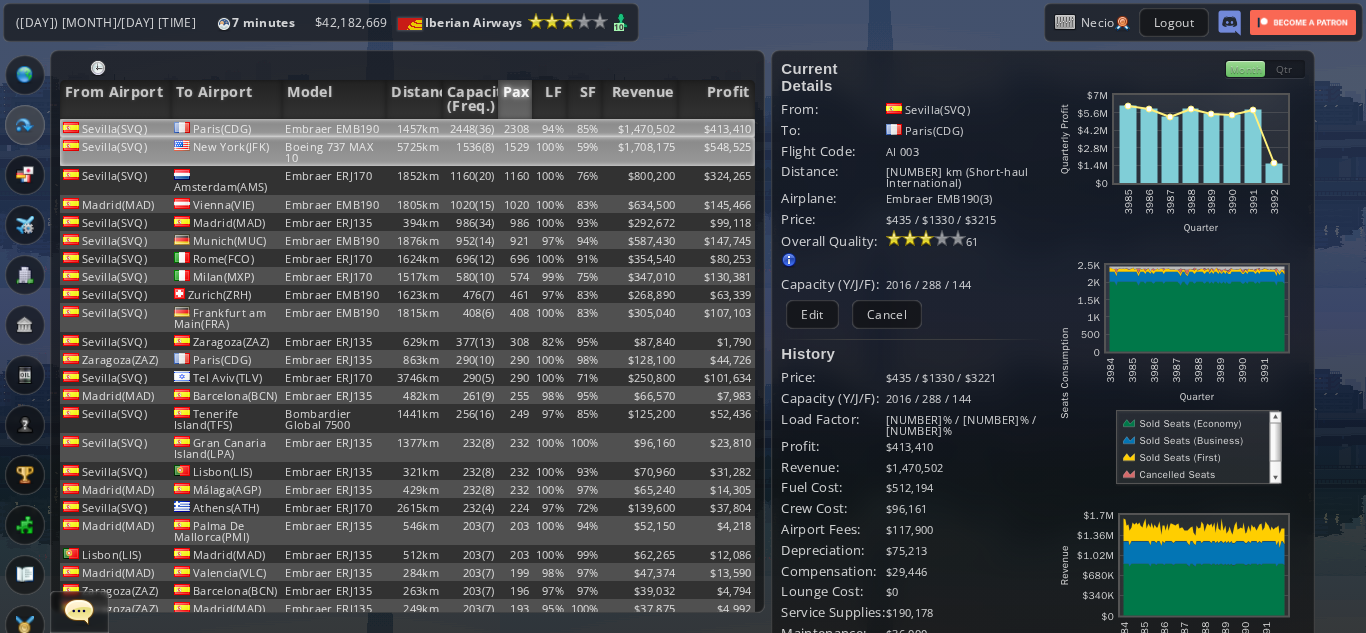 click on "$548,525" at bounding box center (716, 128) 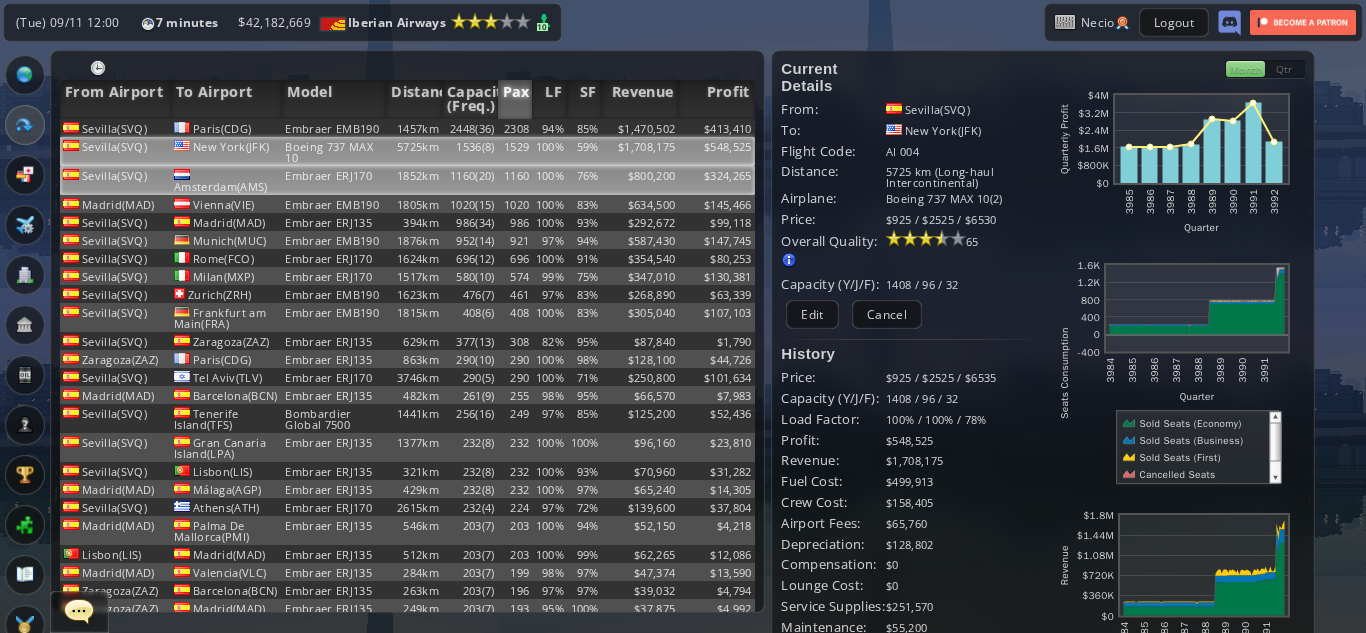 click on "$324,265" at bounding box center (716, 128) 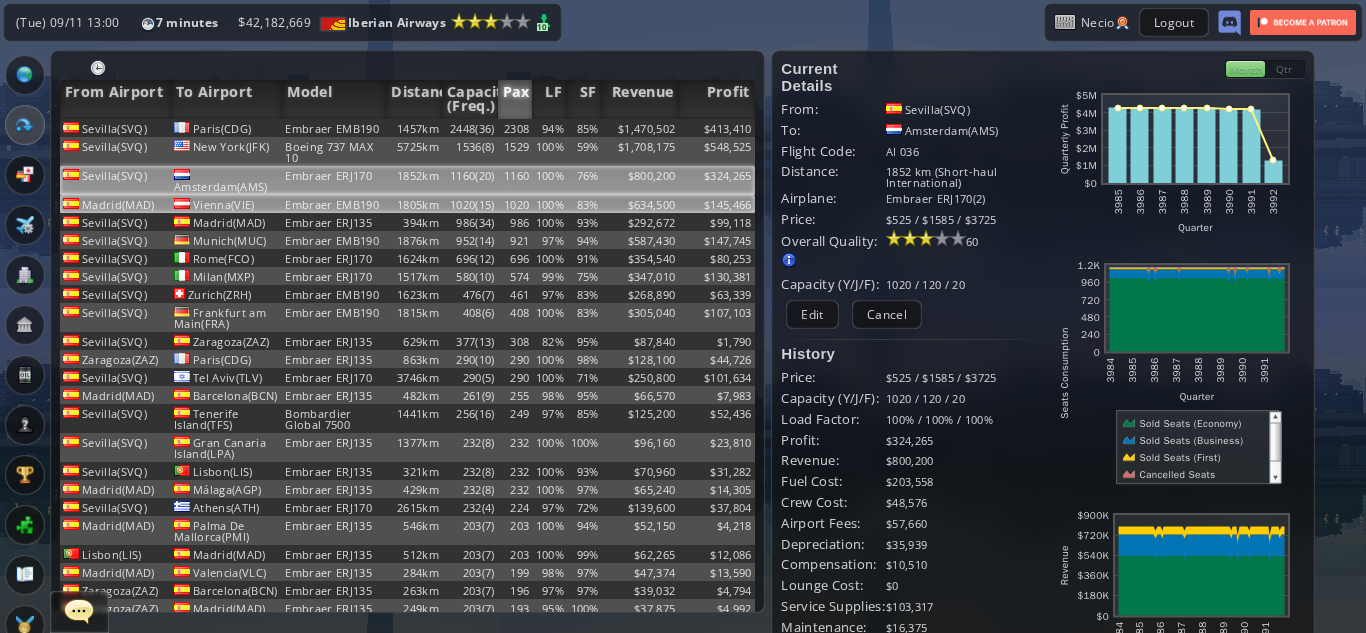 click on "$634,500" at bounding box center [640, 128] 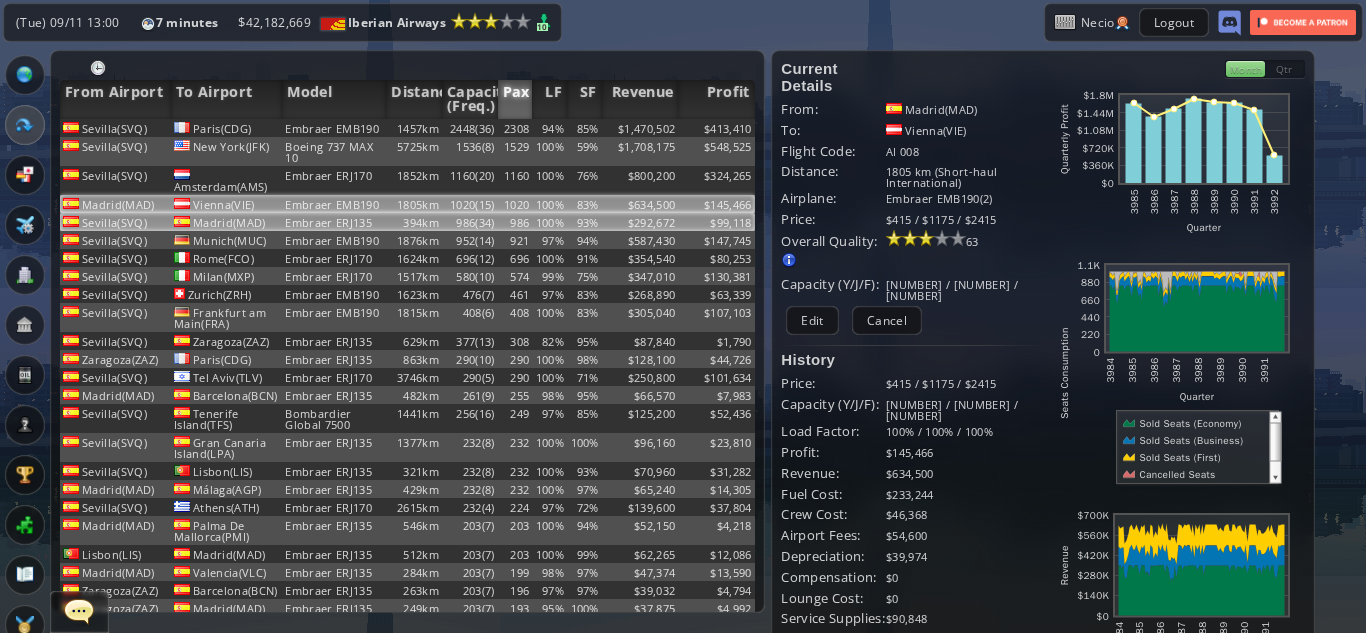 click on "$99,118" at bounding box center (716, 128) 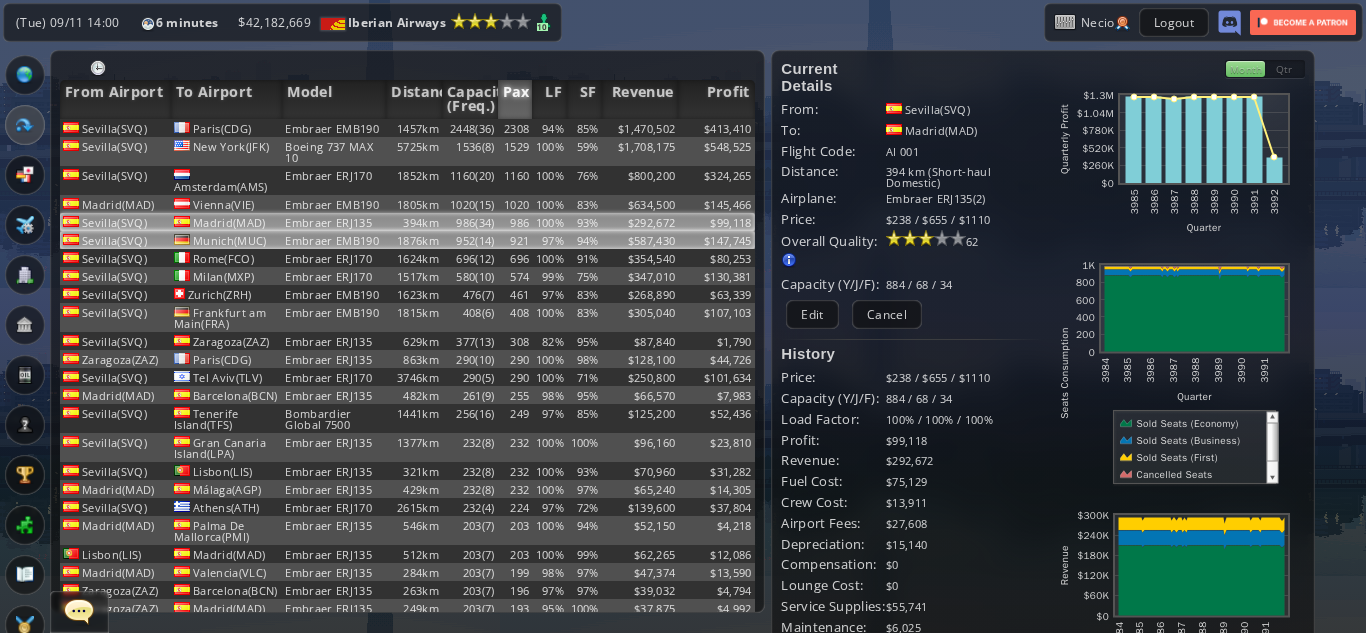 click on "$147,745" at bounding box center [716, 128] 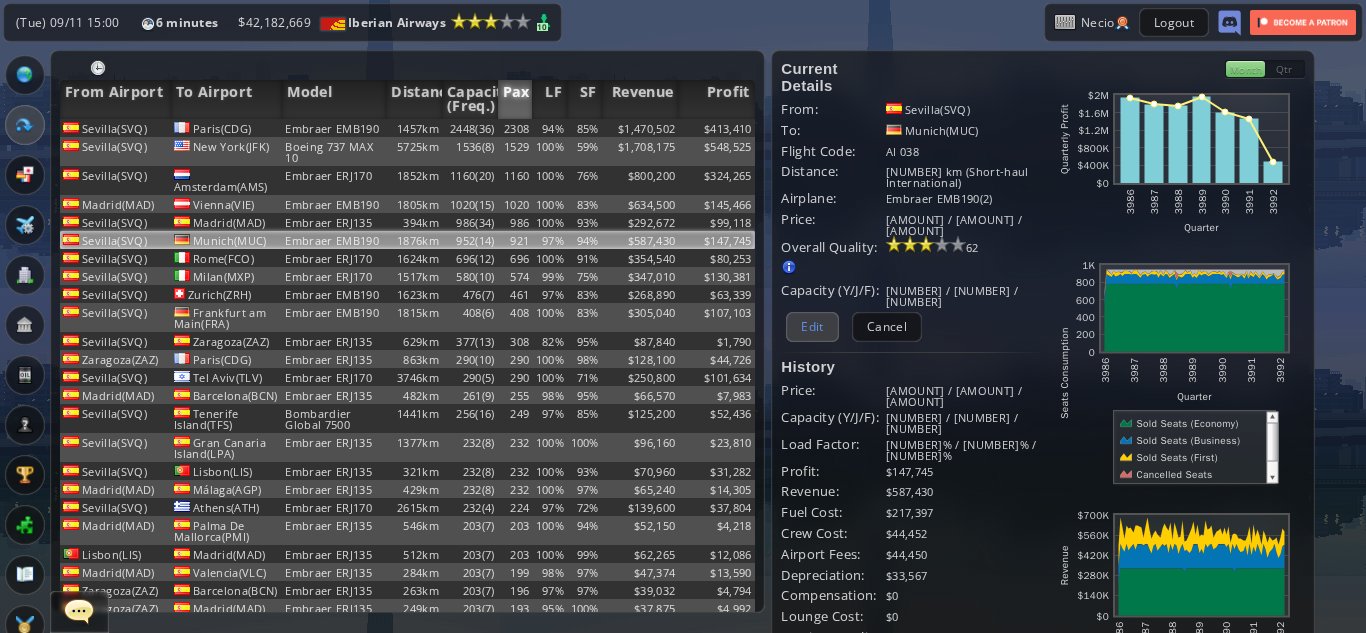 click on "Edit" at bounding box center (812, 326) 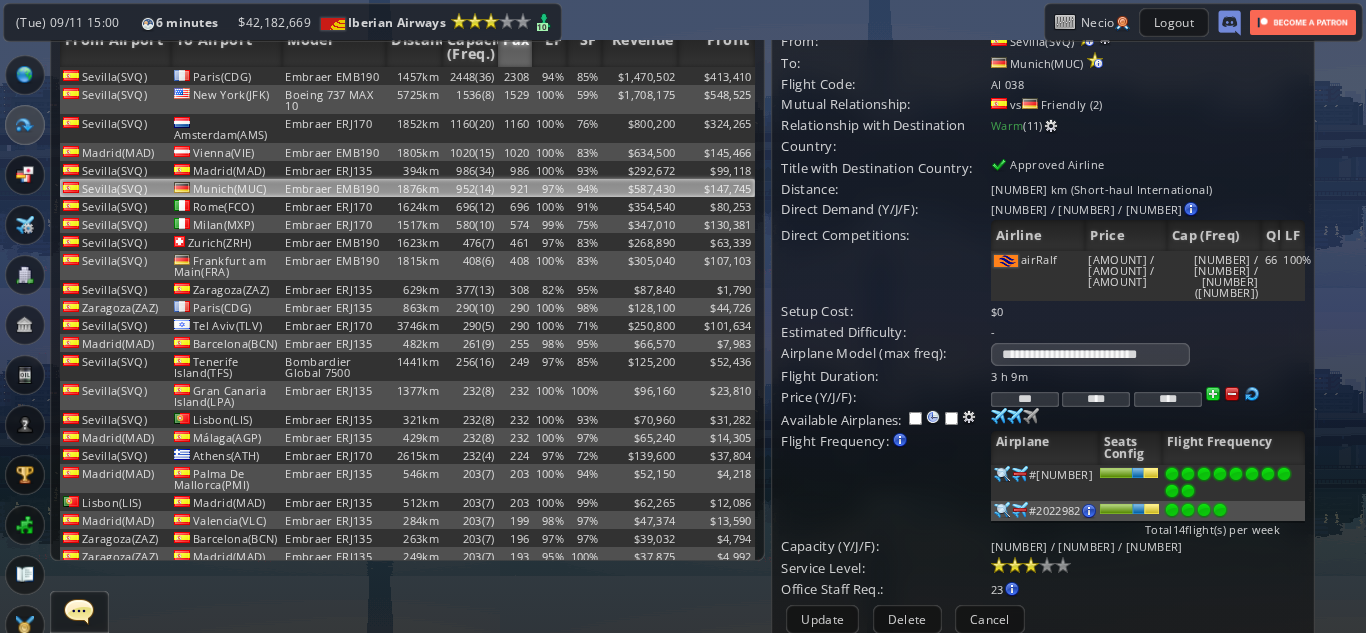 scroll, scrollTop: 55, scrollLeft: 0, axis: vertical 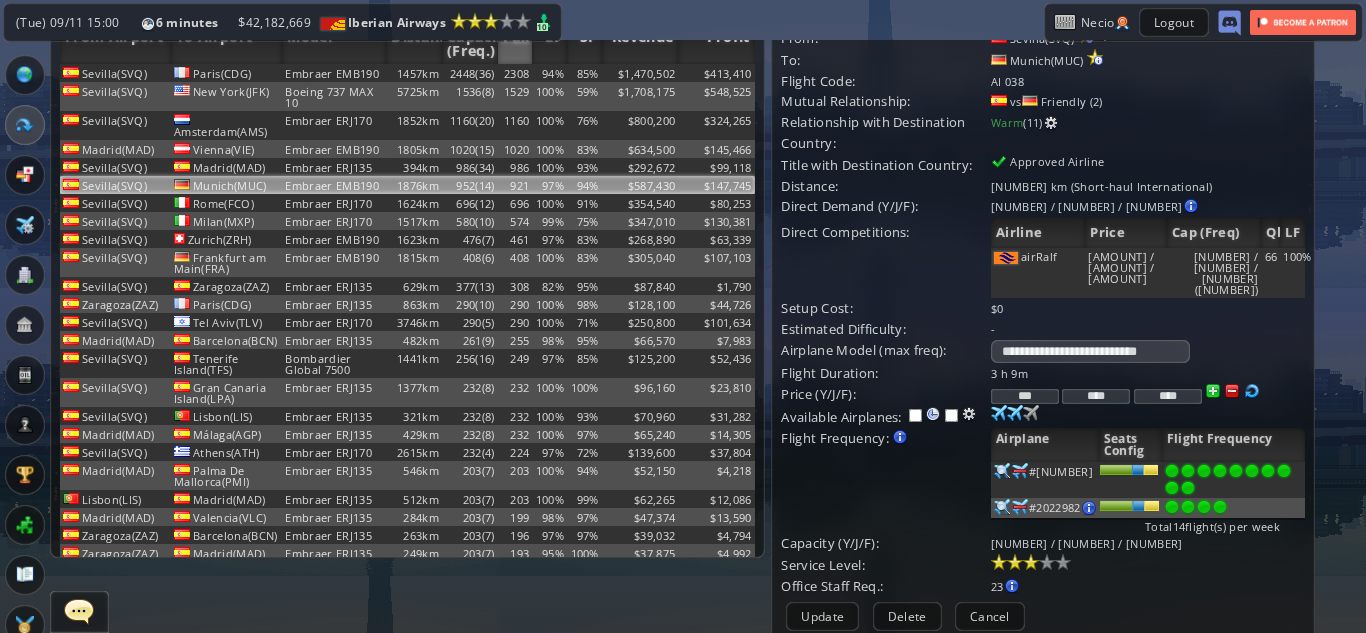 click on "****" at bounding box center (1168, 396) 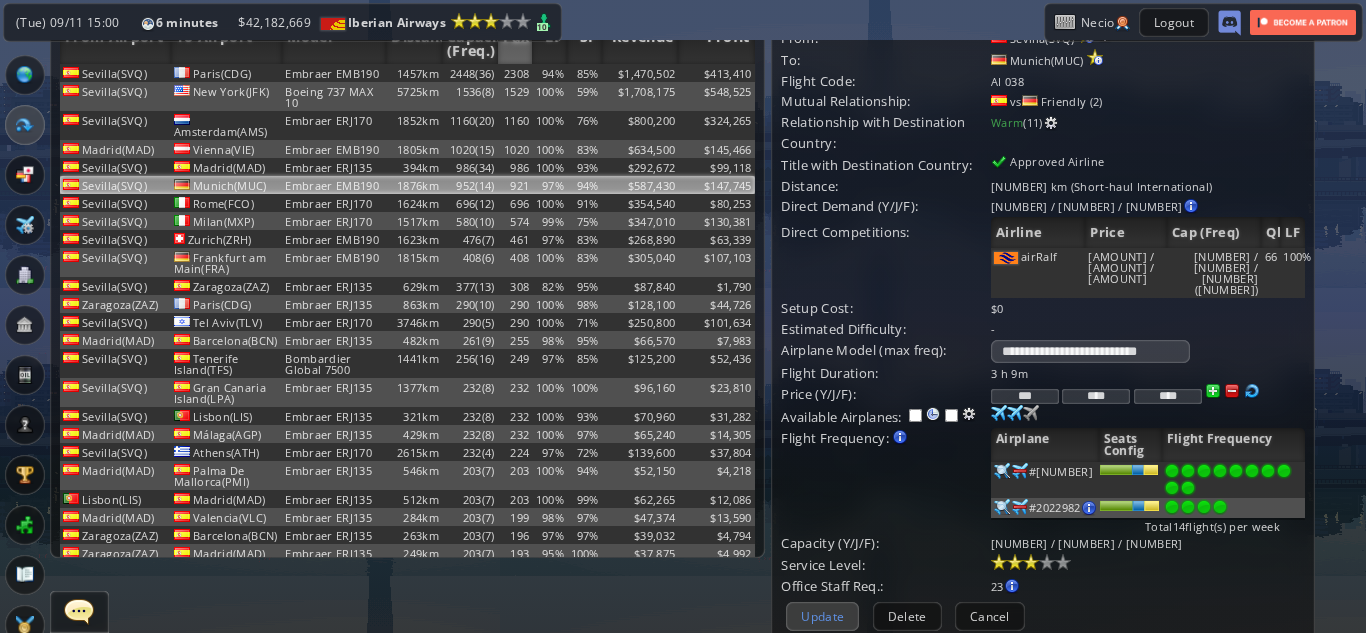 type on "****" 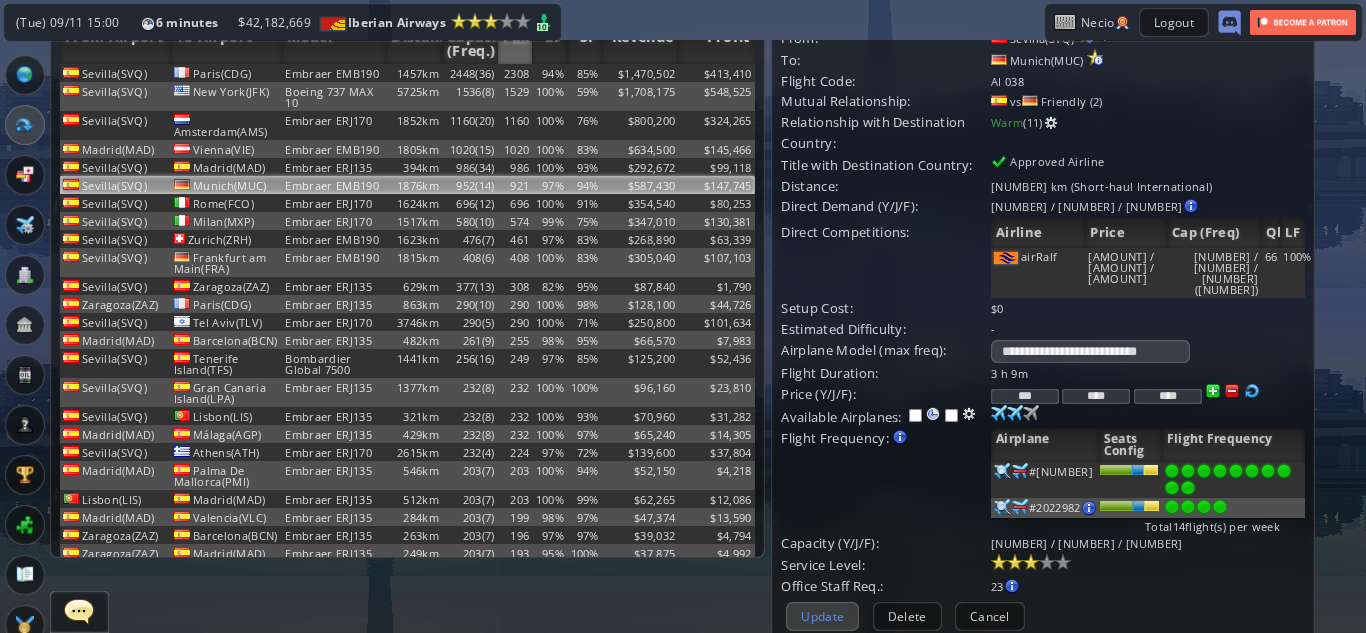 click on "Update" at bounding box center (822, 616) 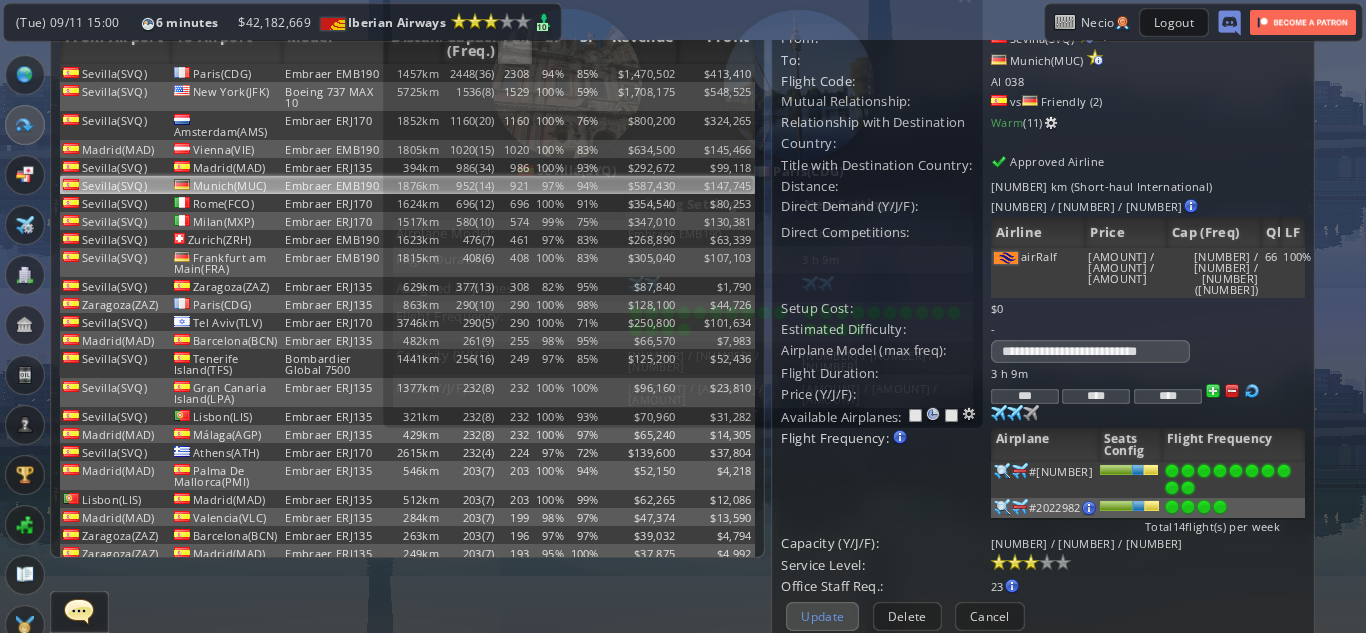 scroll, scrollTop: 221, scrollLeft: 0, axis: vertical 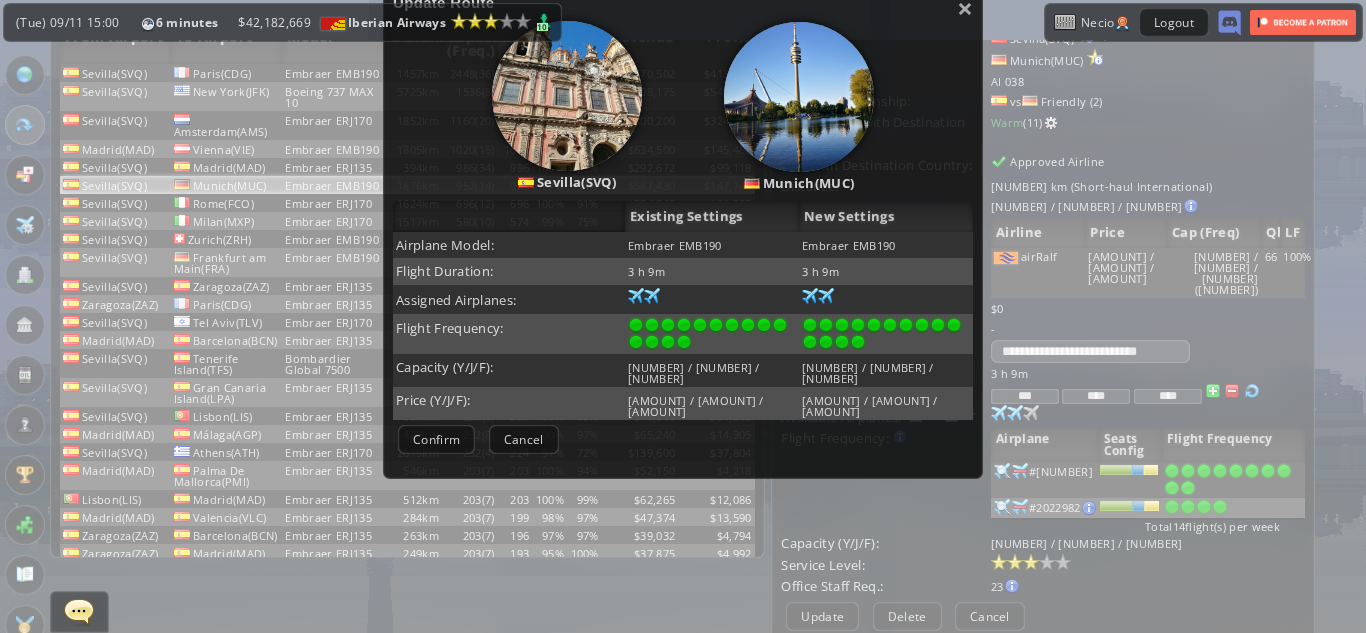 click on "Confirm
Negotiate
Cancel" at bounding box center [683, 439] 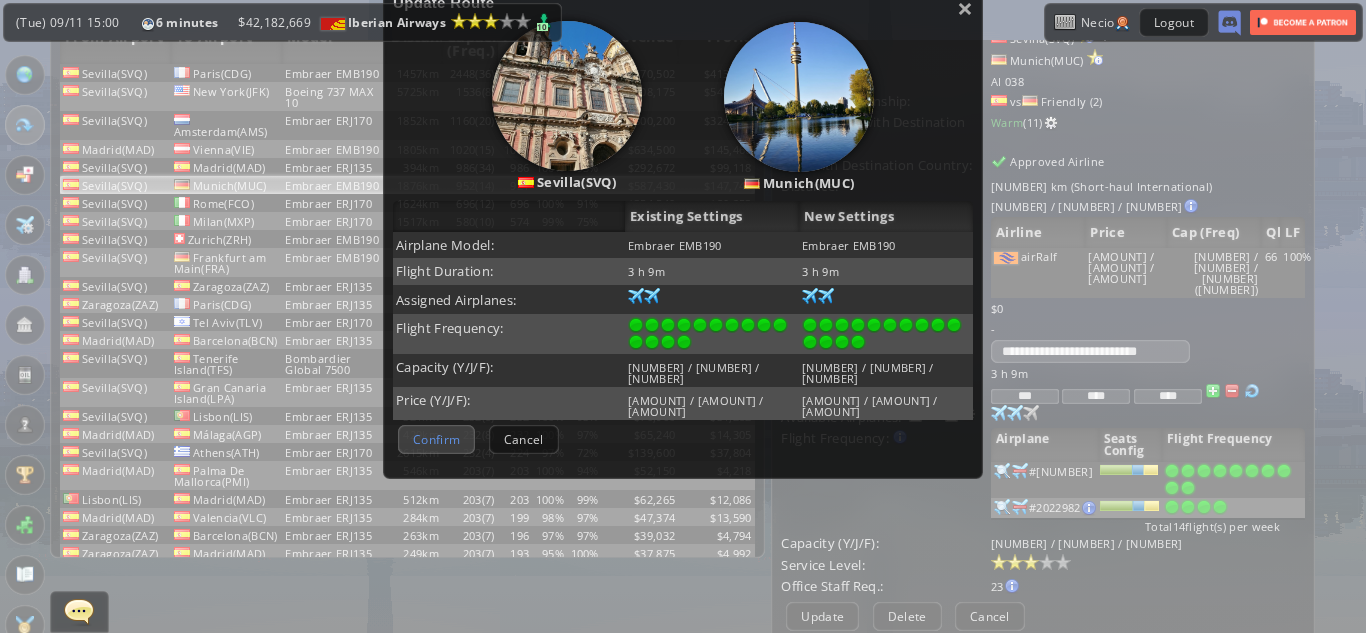 click on "Confirm" at bounding box center [436, 439] 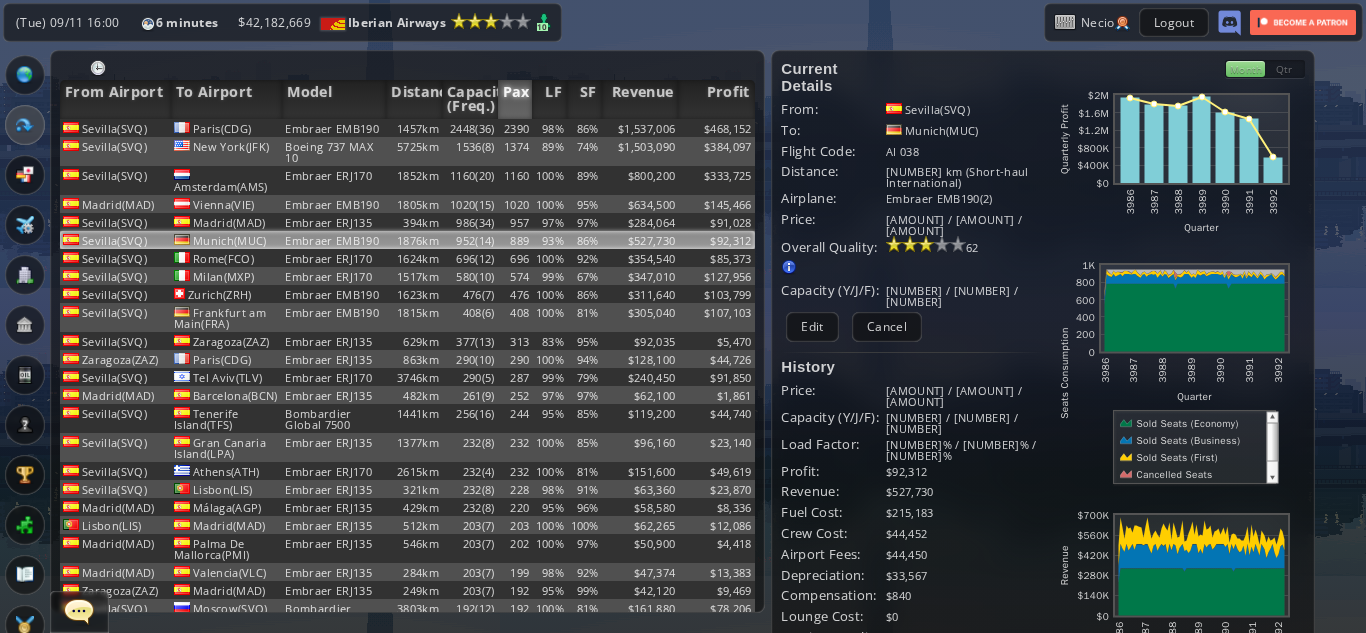 scroll, scrollTop: 470, scrollLeft: 0, axis: vertical 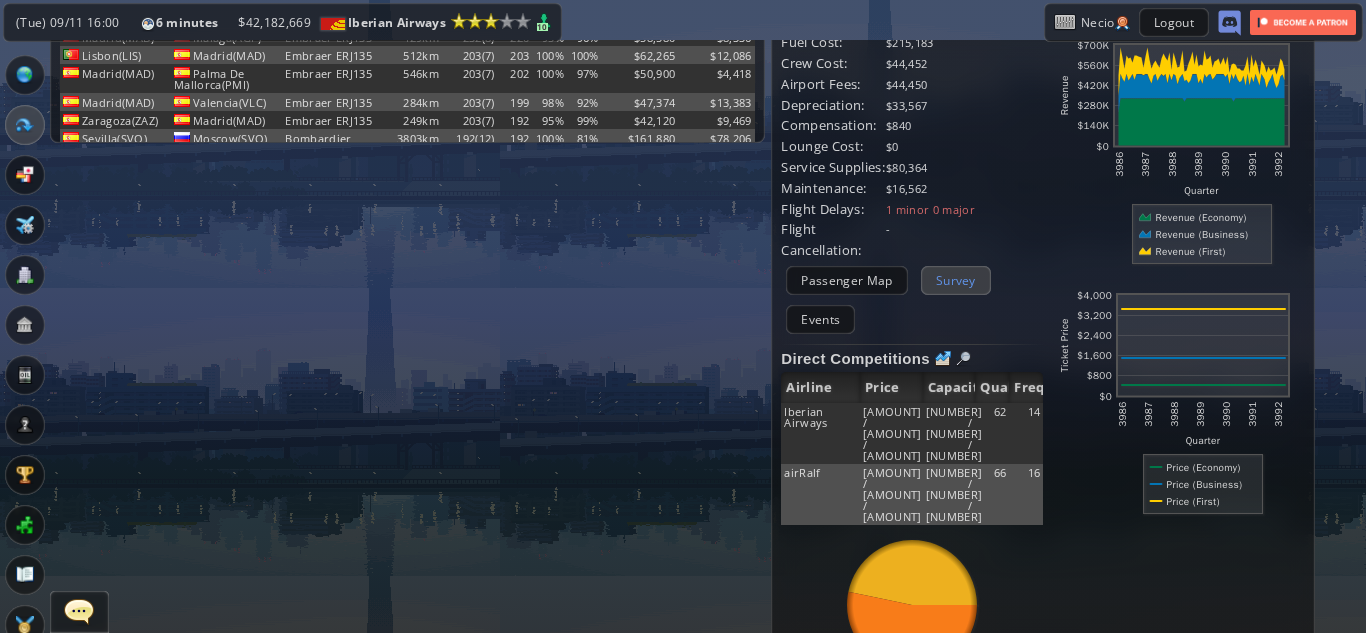 click on "Survey" at bounding box center [956, 280] 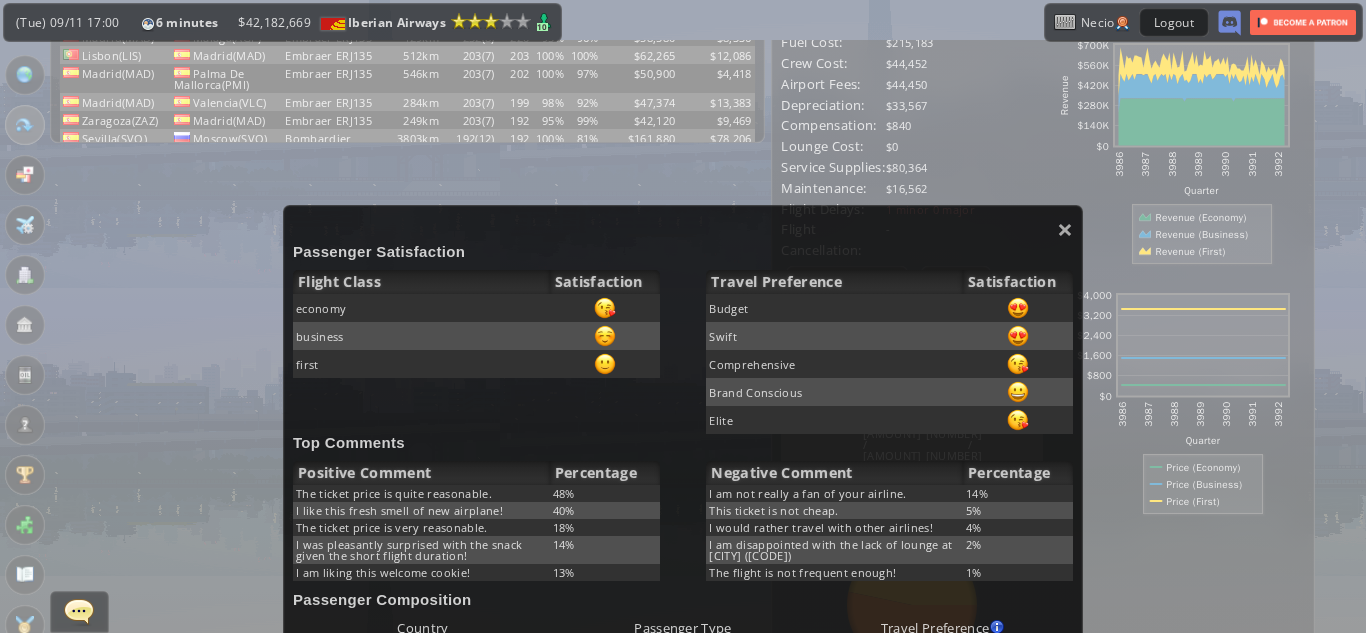 scroll, scrollTop: 21, scrollLeft: 0, axis: vertical 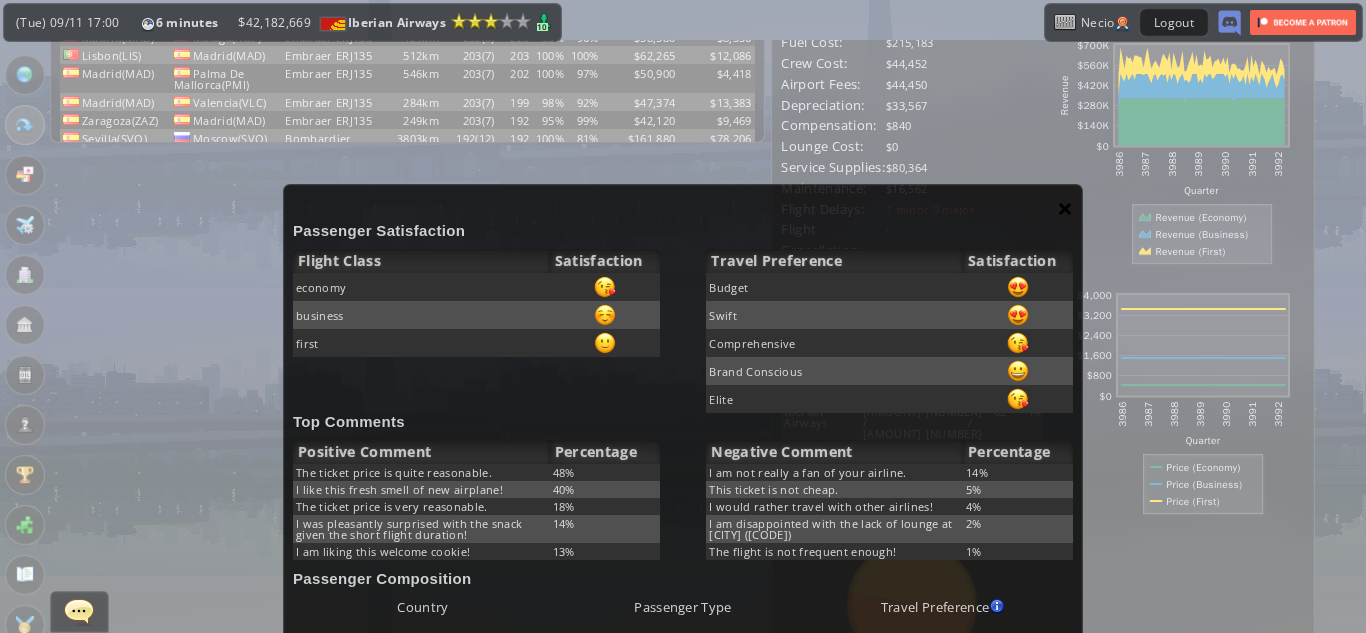 click on "×" at bounding box center (1065, 208) 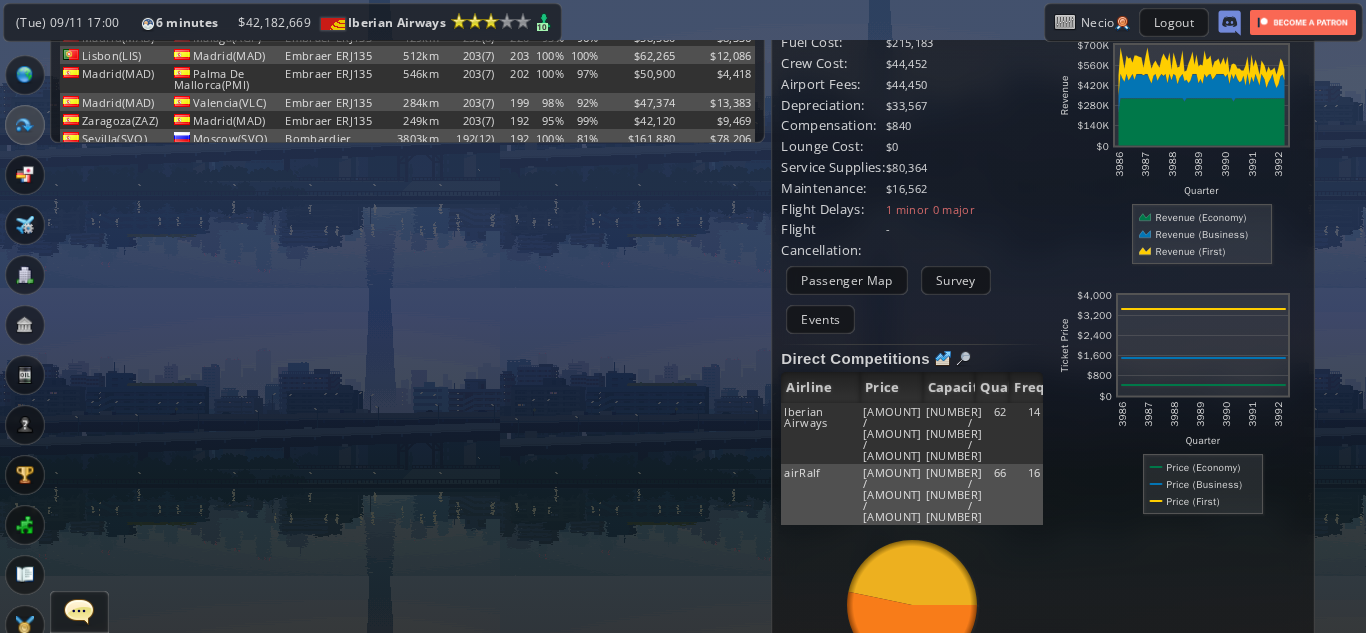 scroll, scrollTop: 0, scrollLeft: 0, axis: both 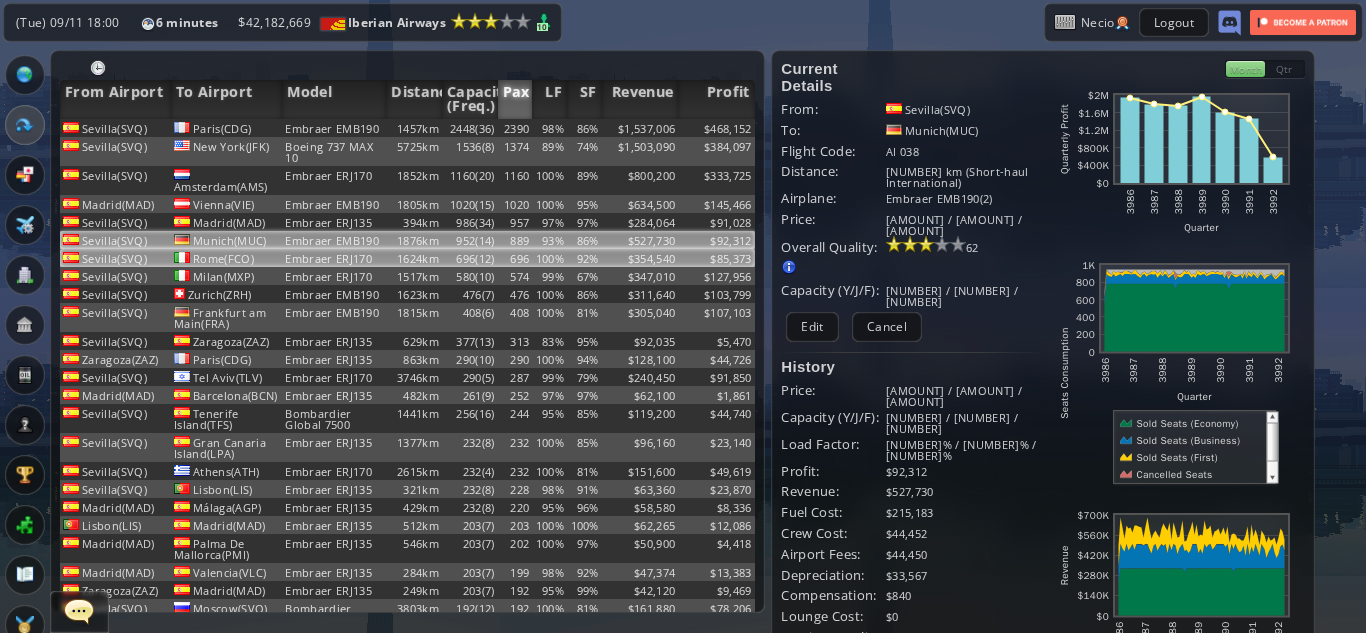 click on "$354,540" at bounding box center [640, 128] 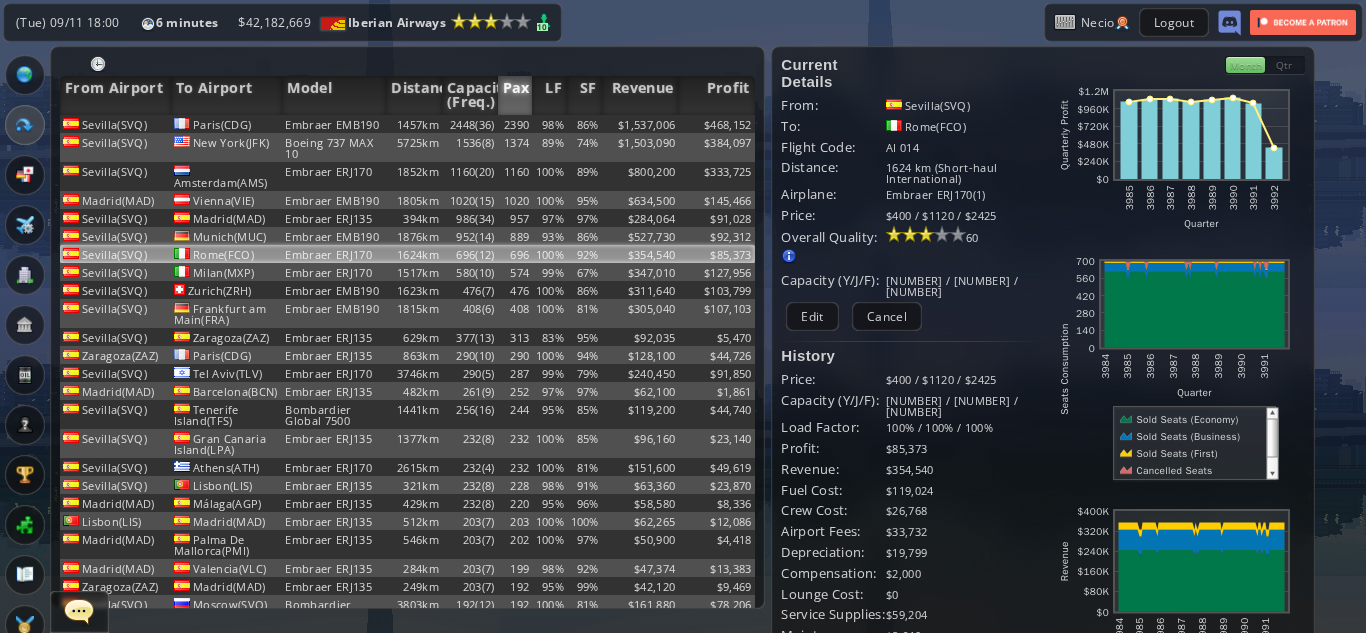scroll, scrollTop: 0, scrollLeft: 0, axis: both 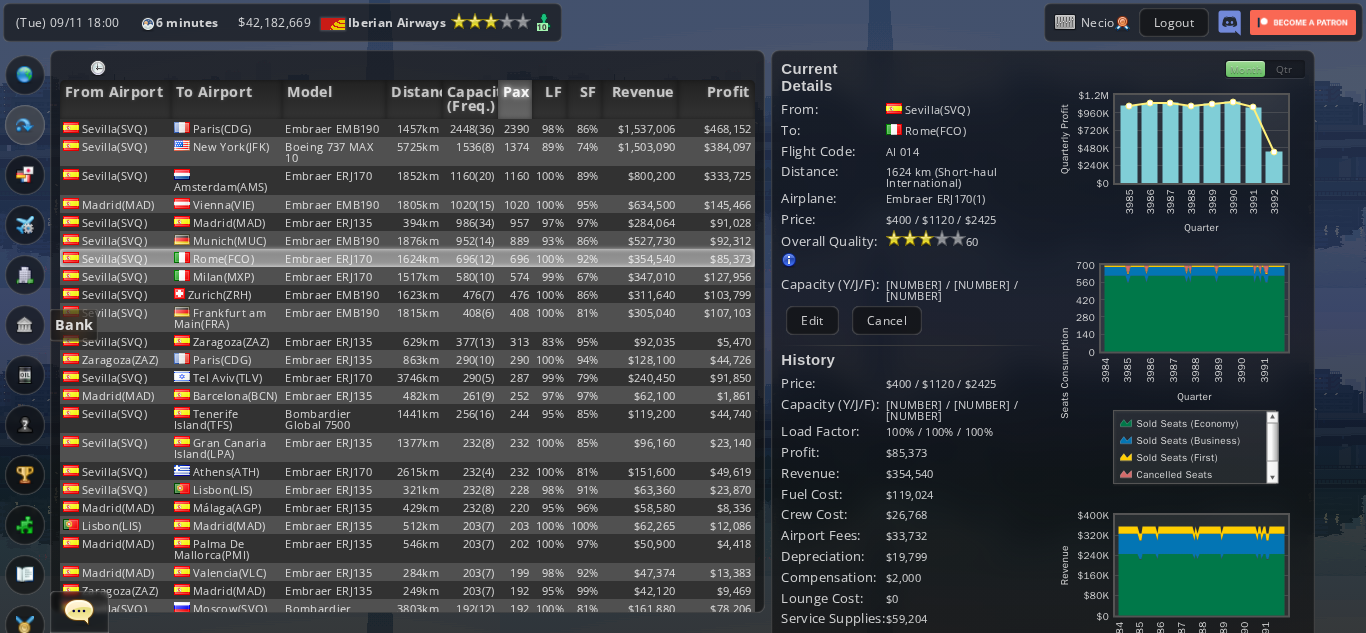 click at bounding box center (25, 325) 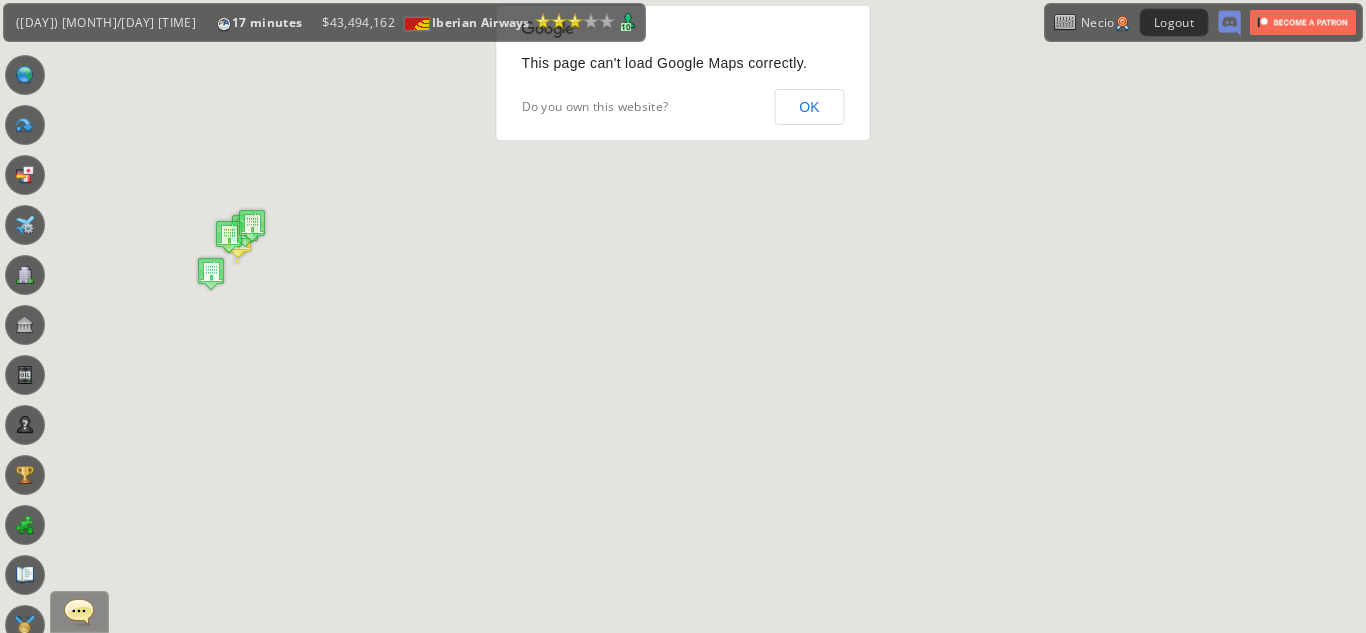 scroll, scrollTop: 0, scrollLeft: 0, axis: both 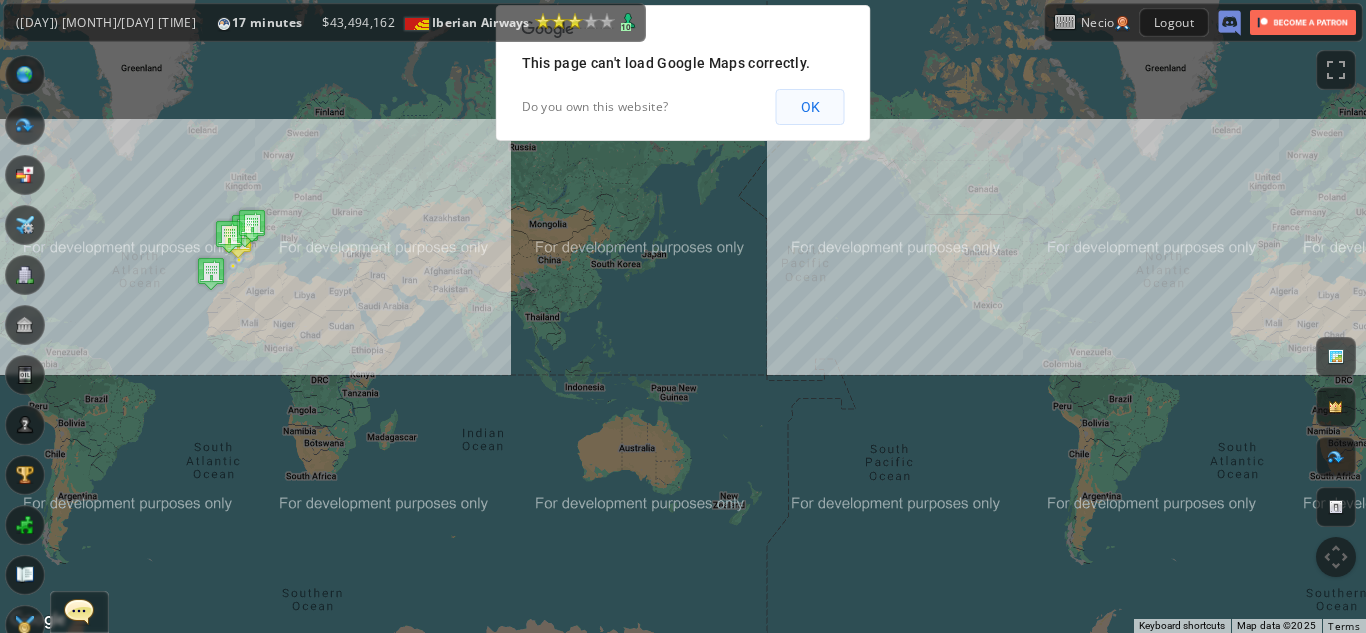 click on "OK" at bounding box center [810, 107] 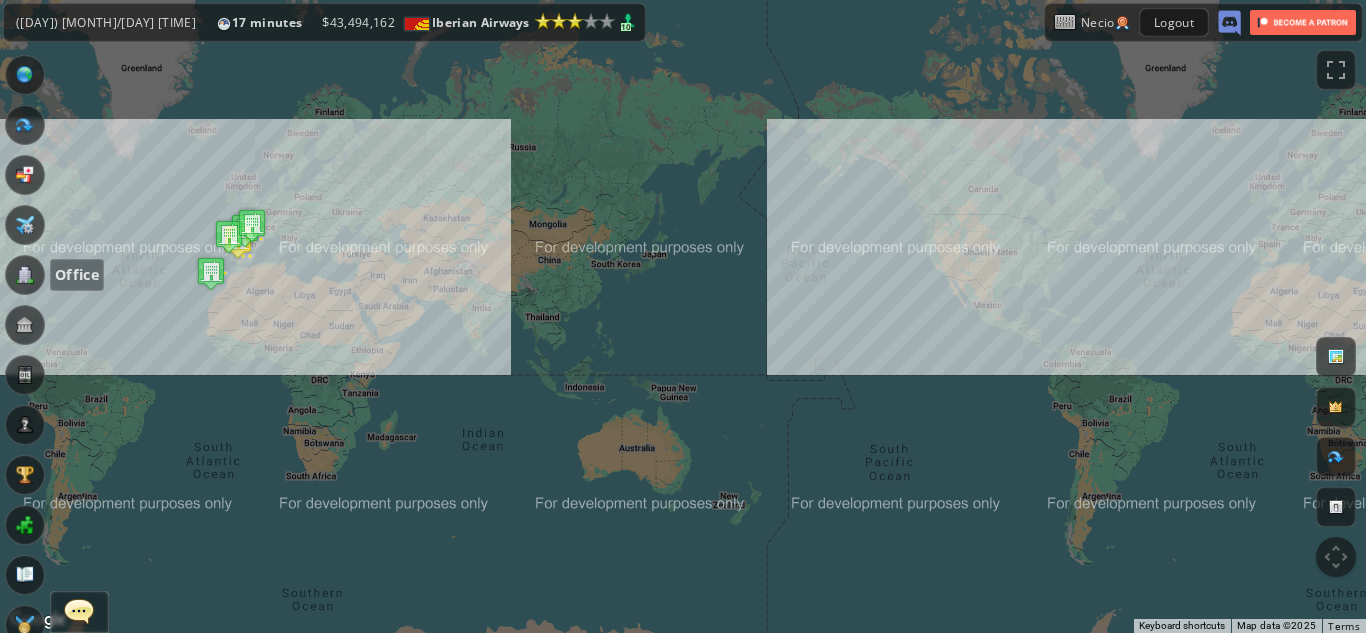 click at bounding box center (25, 275) 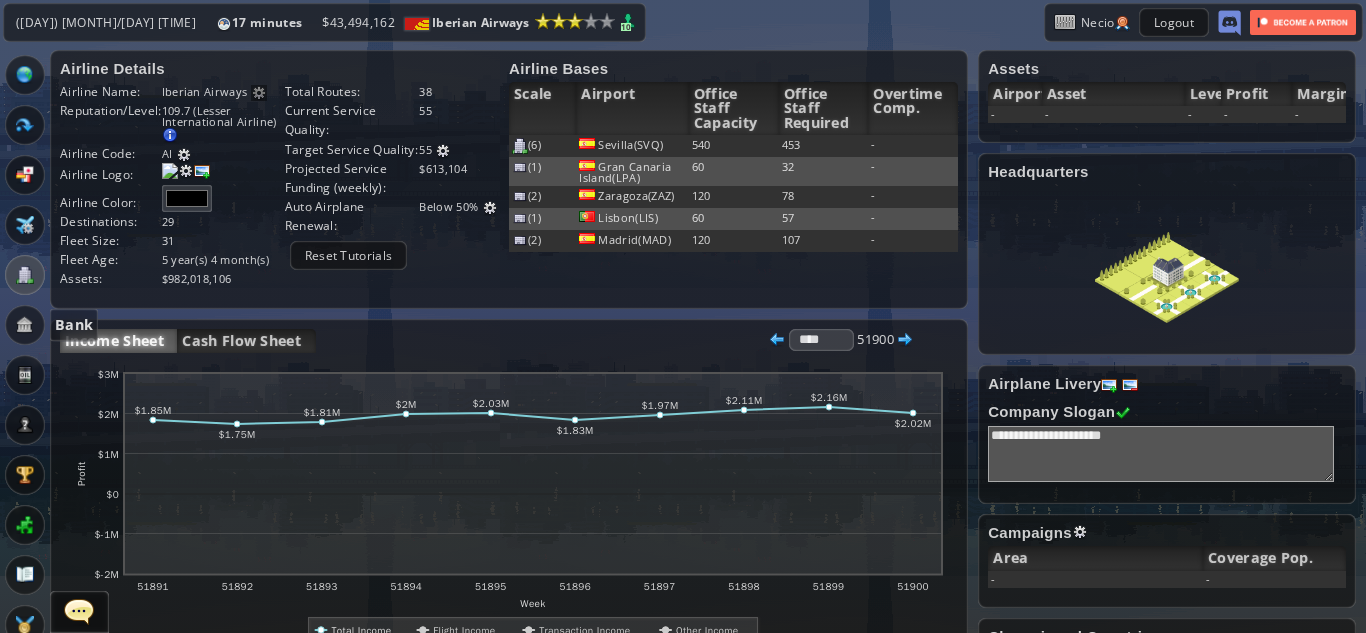 click at bounding box center (25, 325) 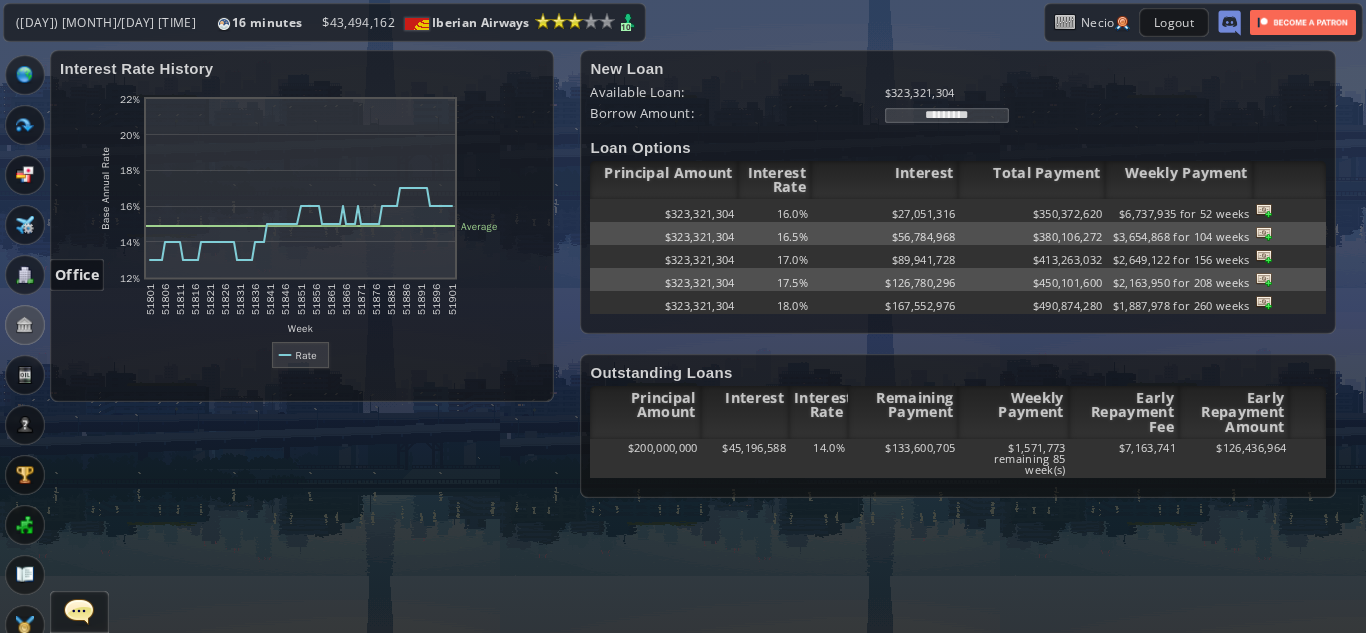 click at bounding box center [25, 275] 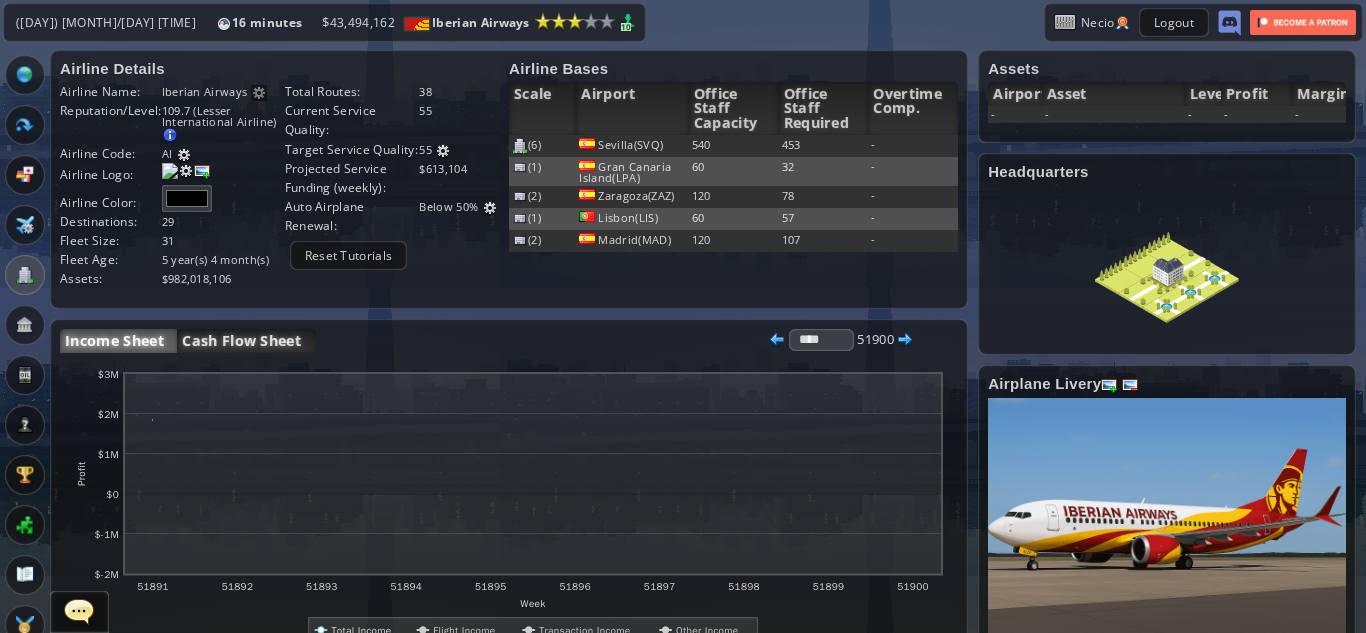 click on "Cash Flow Sheet" at bounding box center [246, 341] 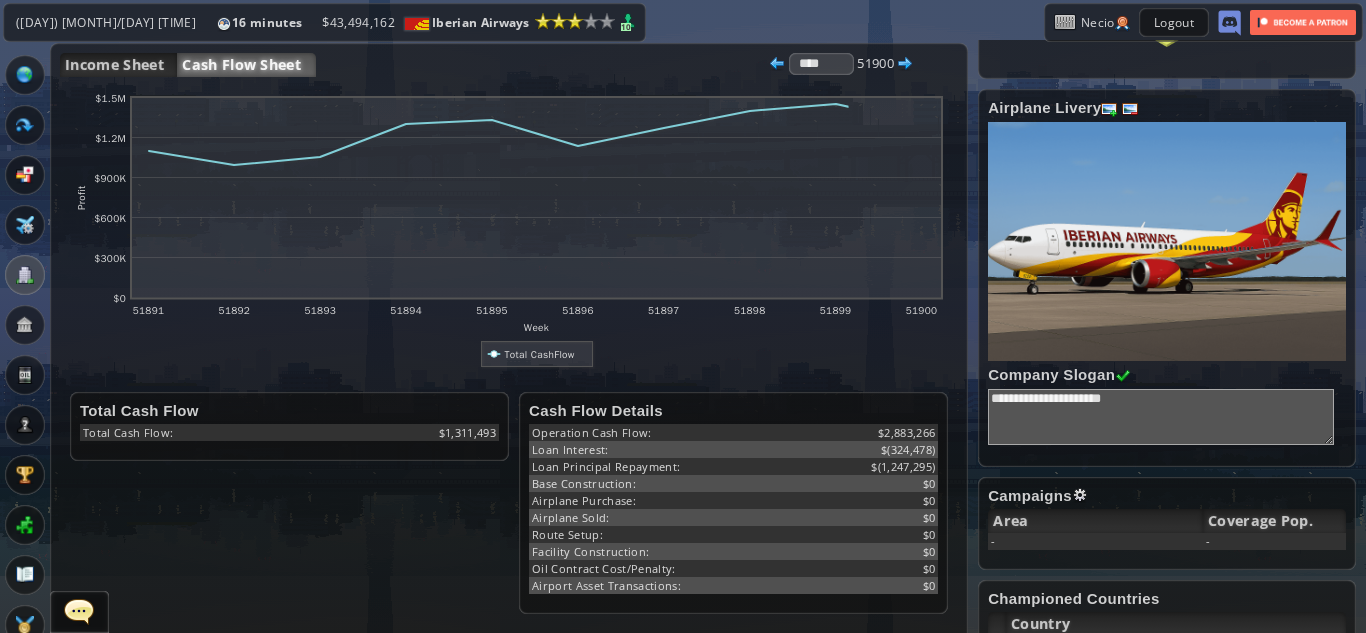 scroll, scrollTop: 299, scrollLeft: 0, axis: vertical 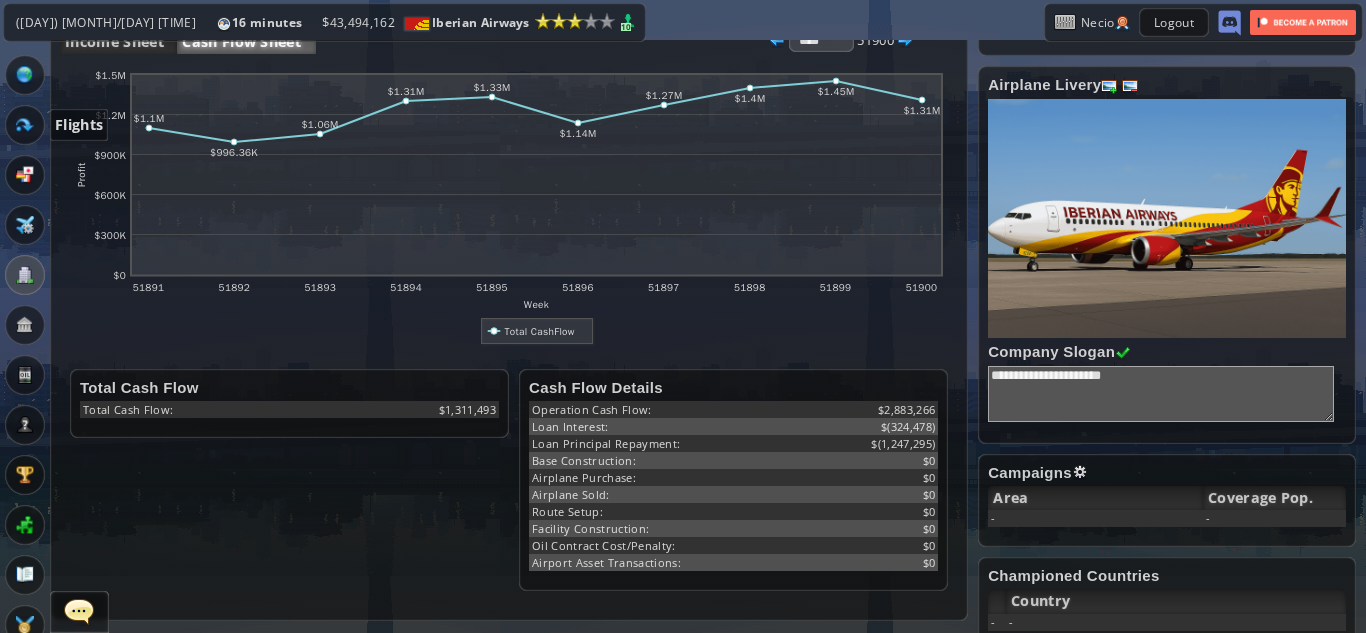 click at bounding box center [25, 125] 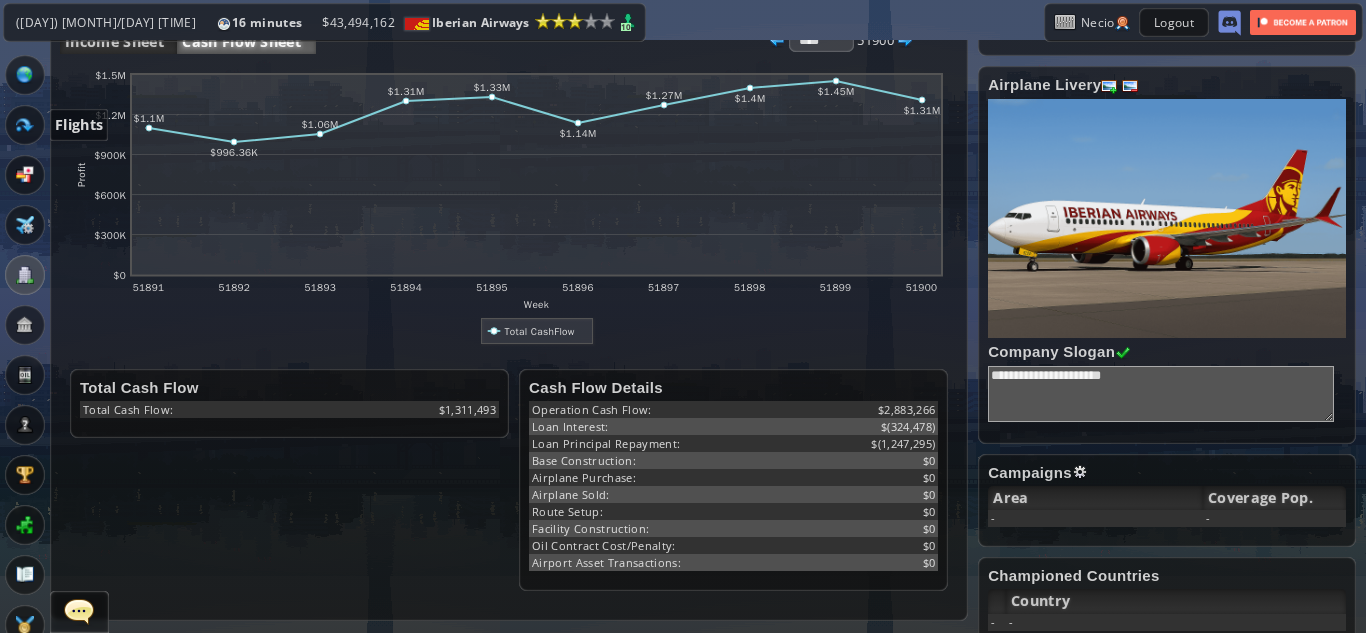 scroll, scrollTop: 0, scrollLeft: 0, axis: both 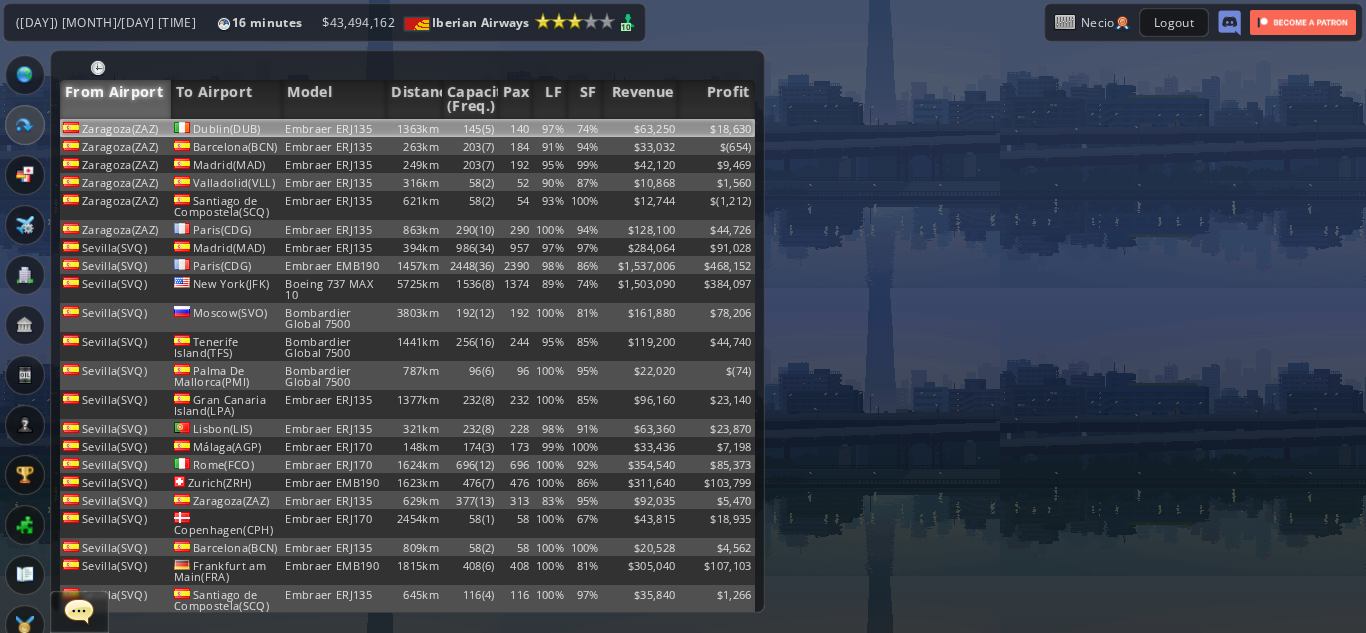 click on "$18,630" at bounding box center (716, 128) 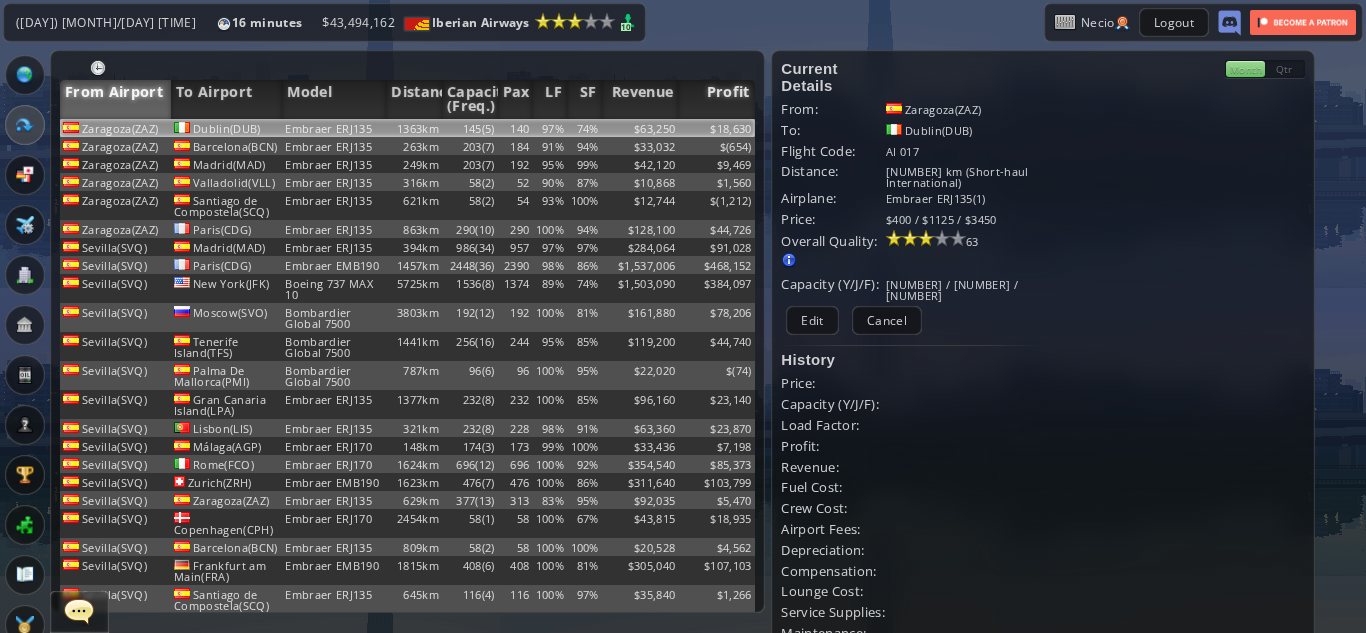 click on "Profit" at bounding box center [716, 99] 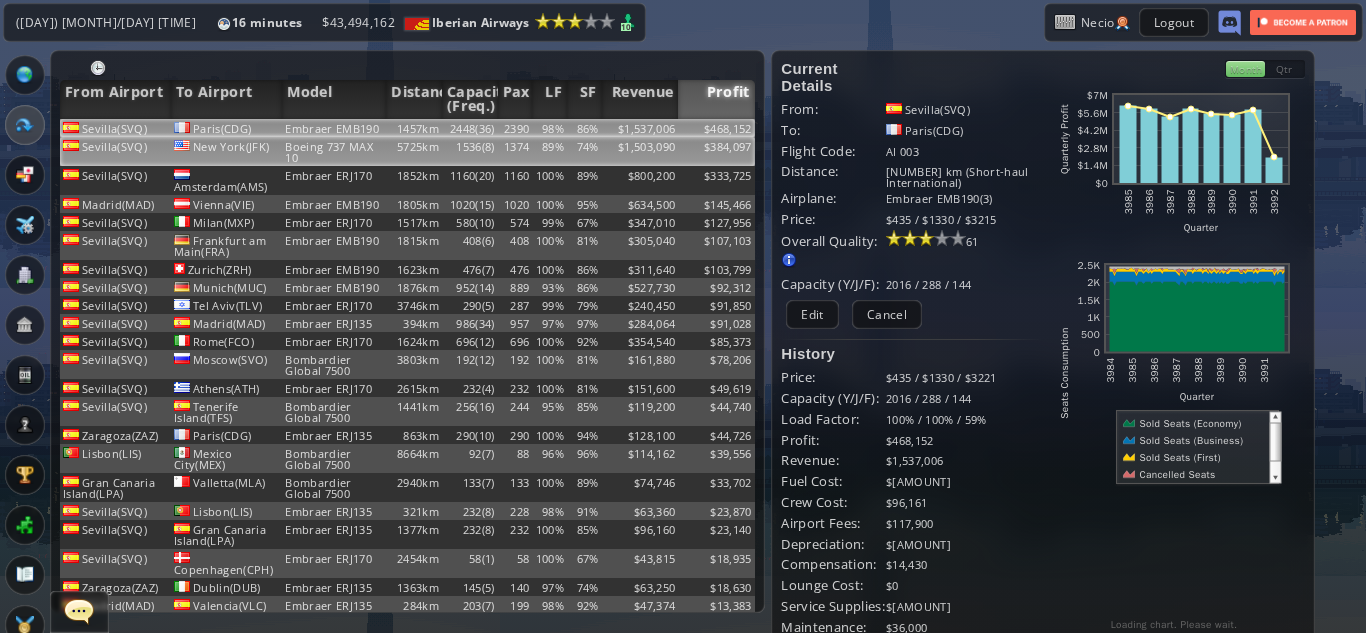 click on "$1,503,090" at bounding box center [640, 128] 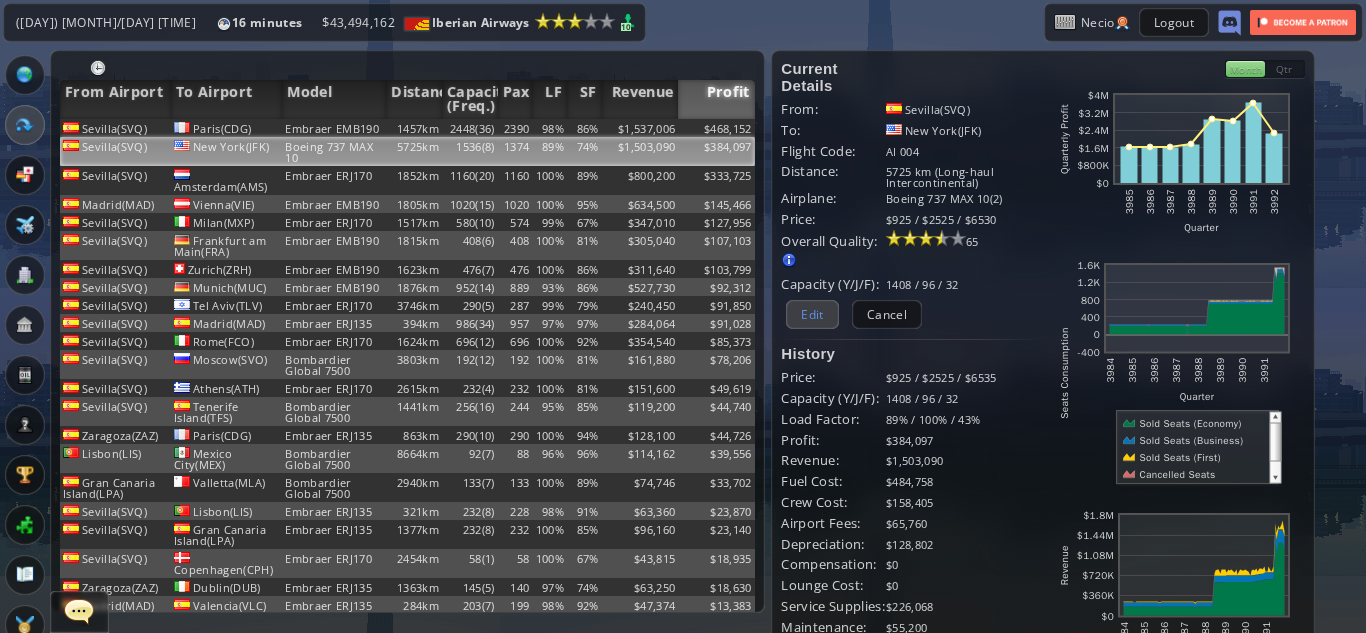 click on "Edit" at bounding box center [812, 314] 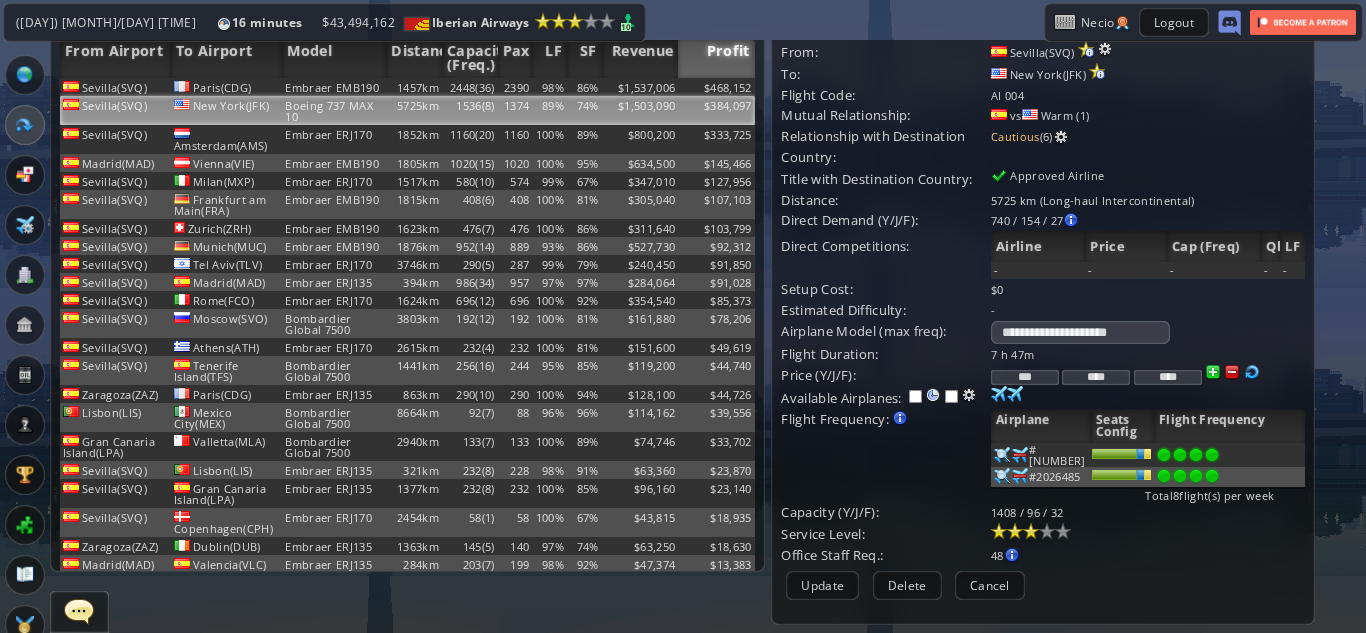 scroll, scrollTop: 46, scrollLeft: 0, axis: vertical 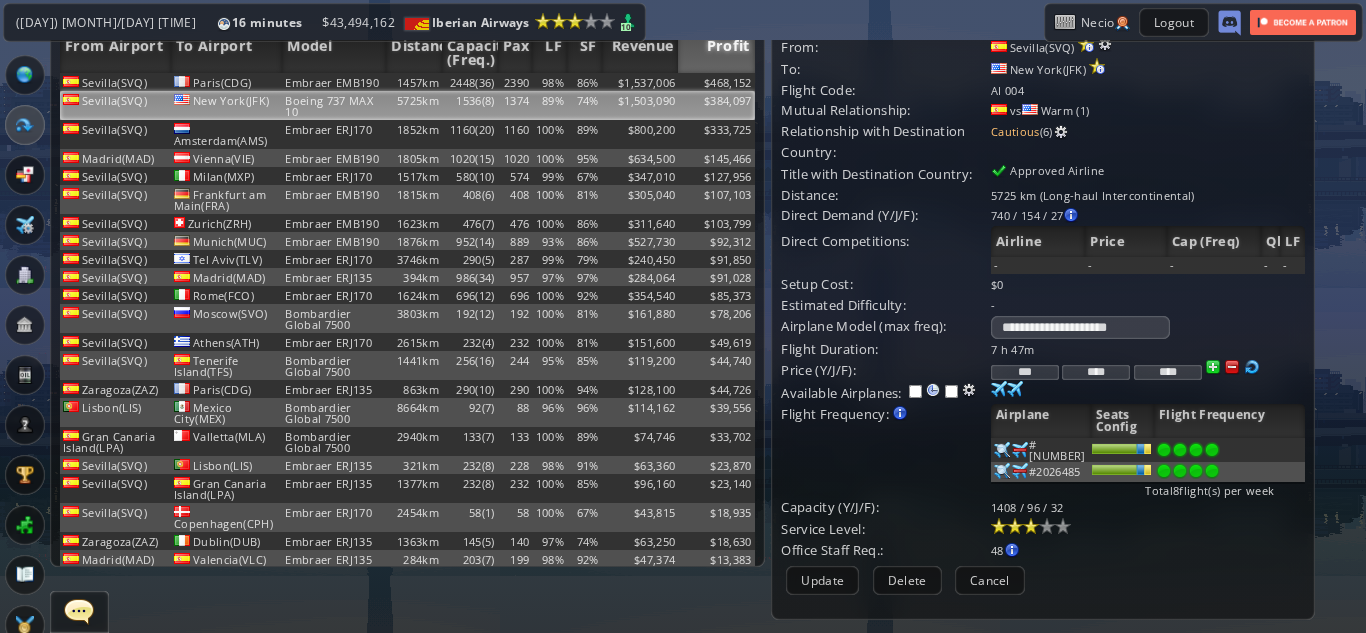 click on "***" at bounding box center [1025, 372] 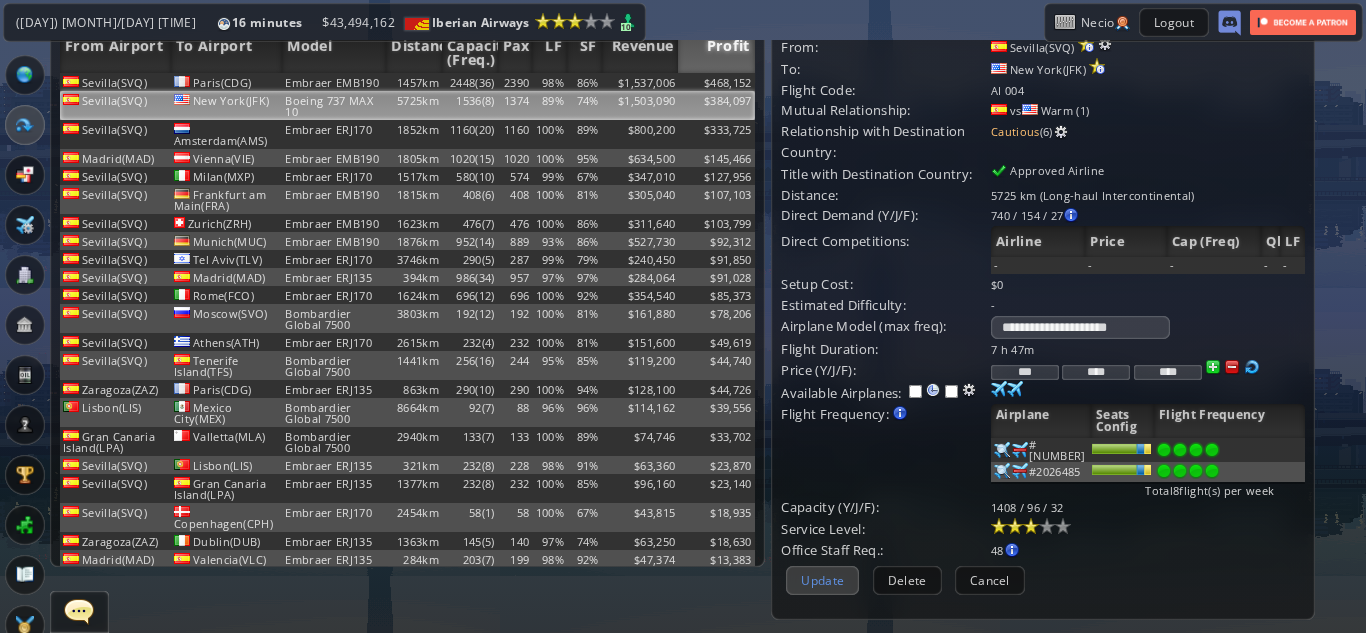 type on "***" 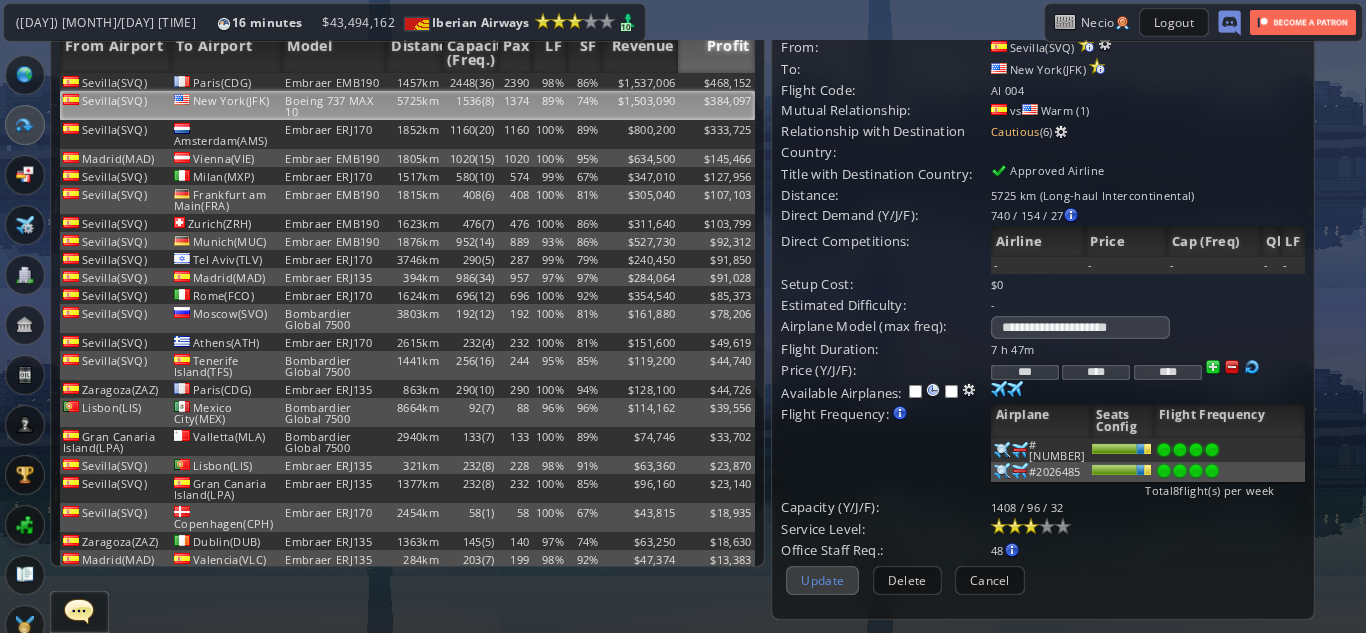 click on "Update" at bounding box center [822, 580] 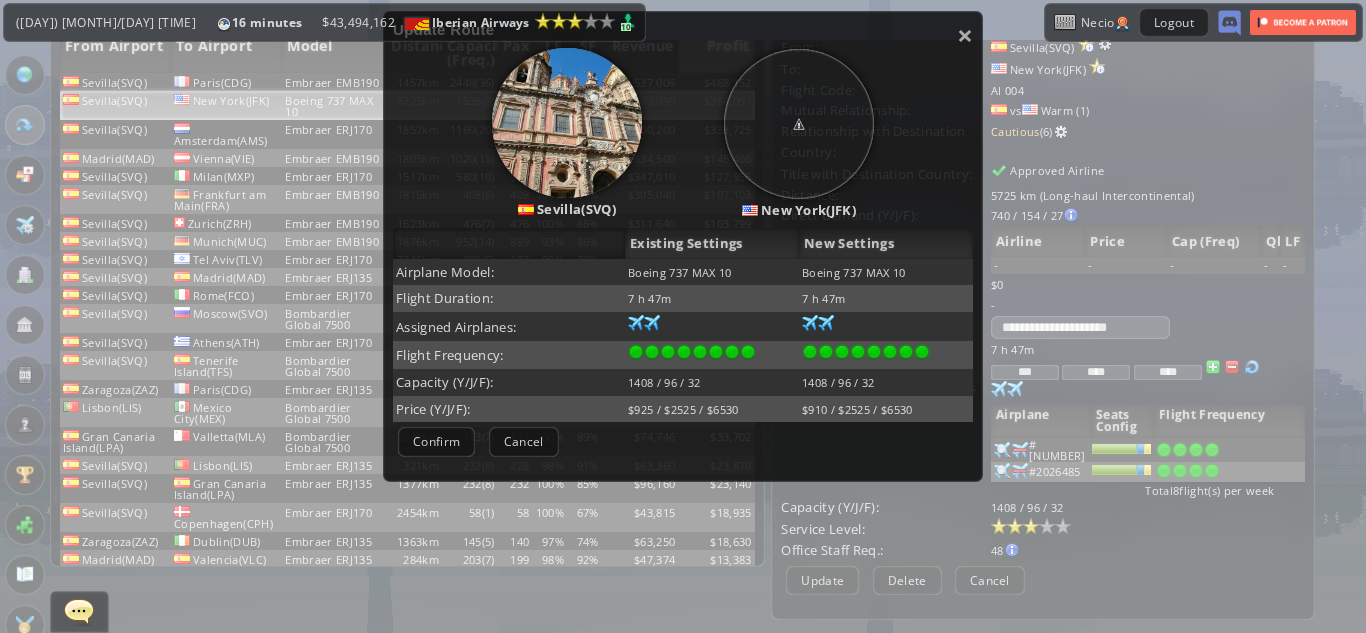 scroll, scrollTop: 201, scrollLeft: 0, axis: vertical 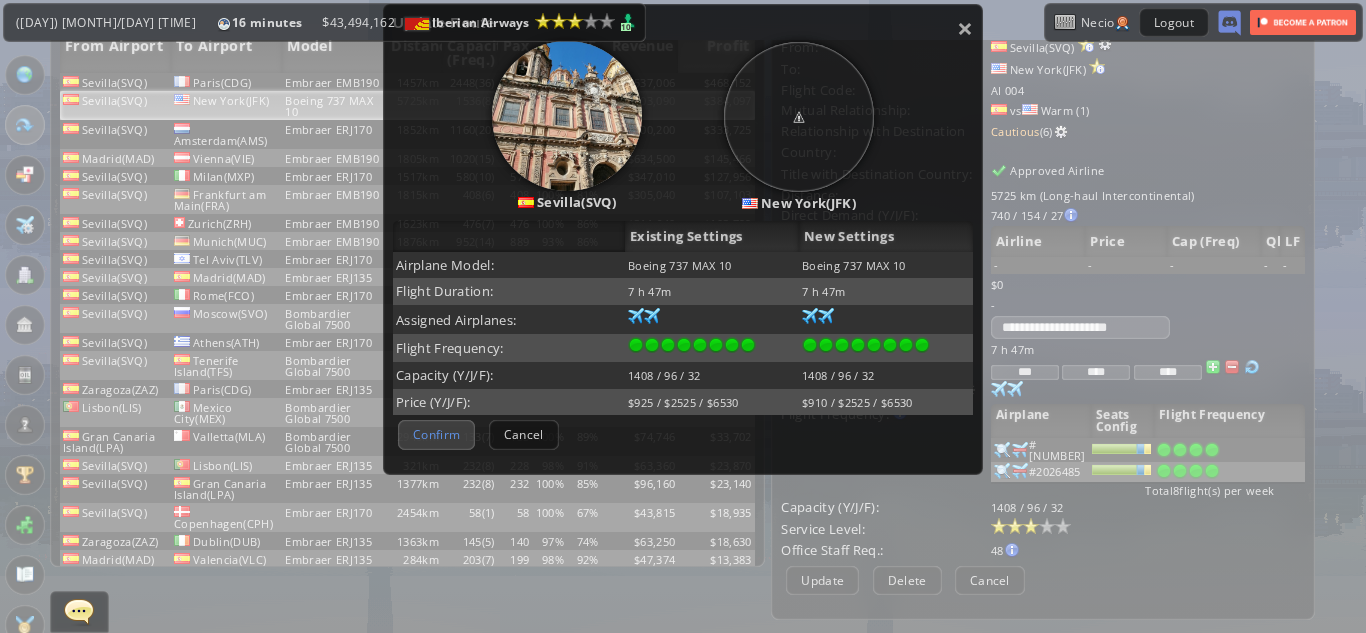 click on "Confirm" at bounding box center [436, 434] 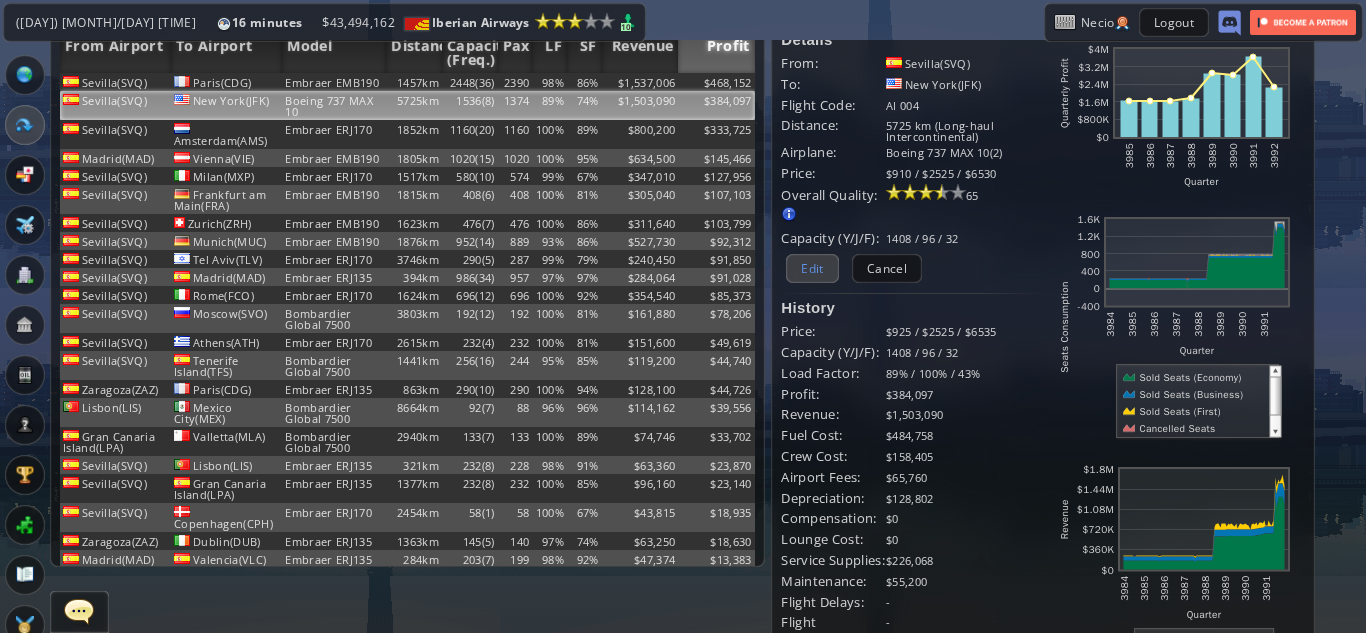 click on "Edit" at bounding box center [812, 268] 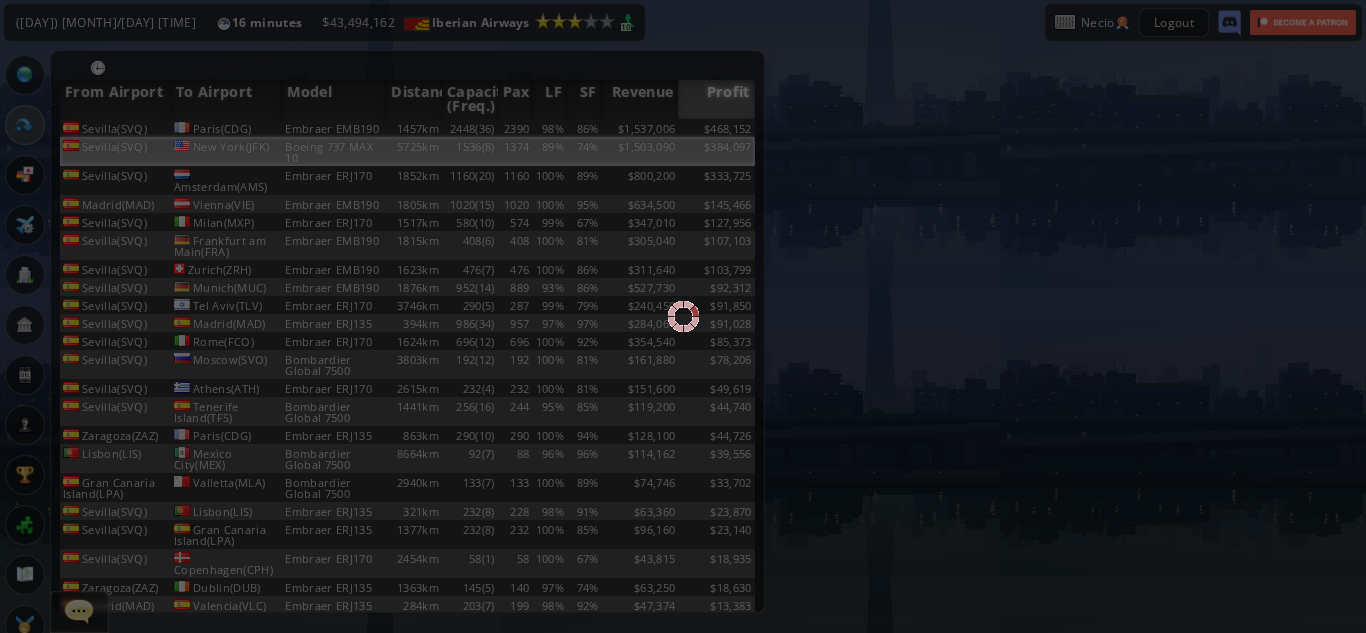 scroll, scrollTop: 0, scrollLeft: 0, axis: both 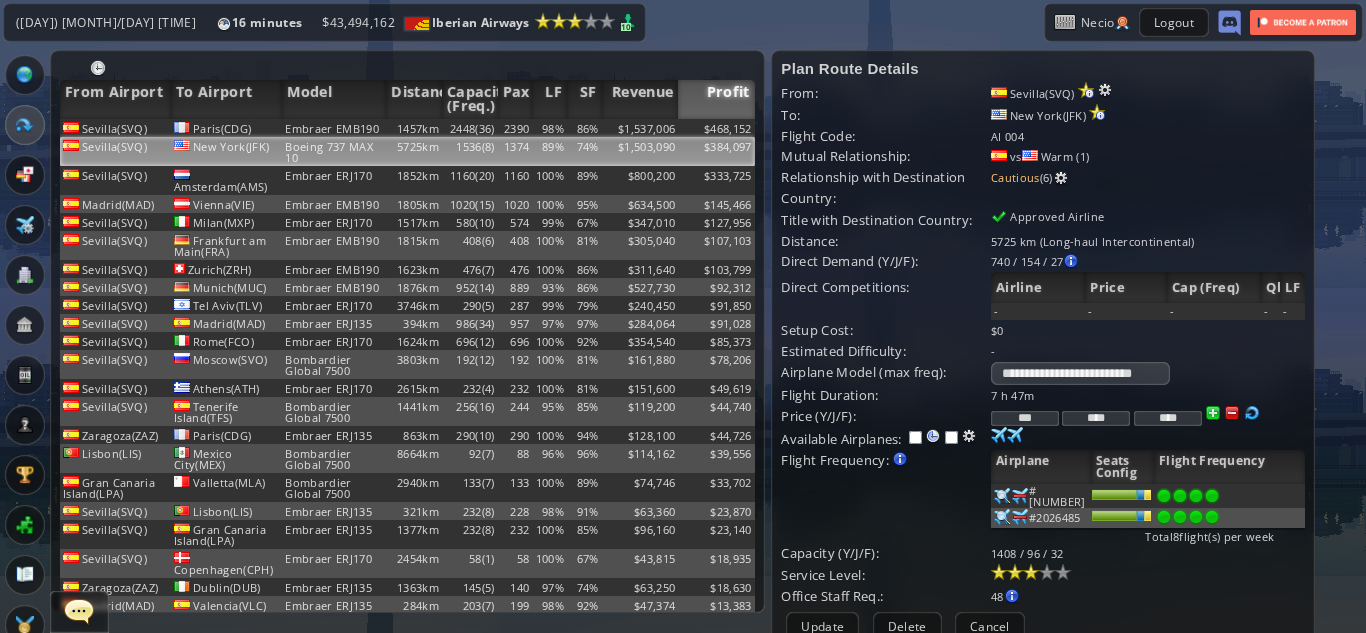 click on "***
****
****" at bounding box center [1148, 395] 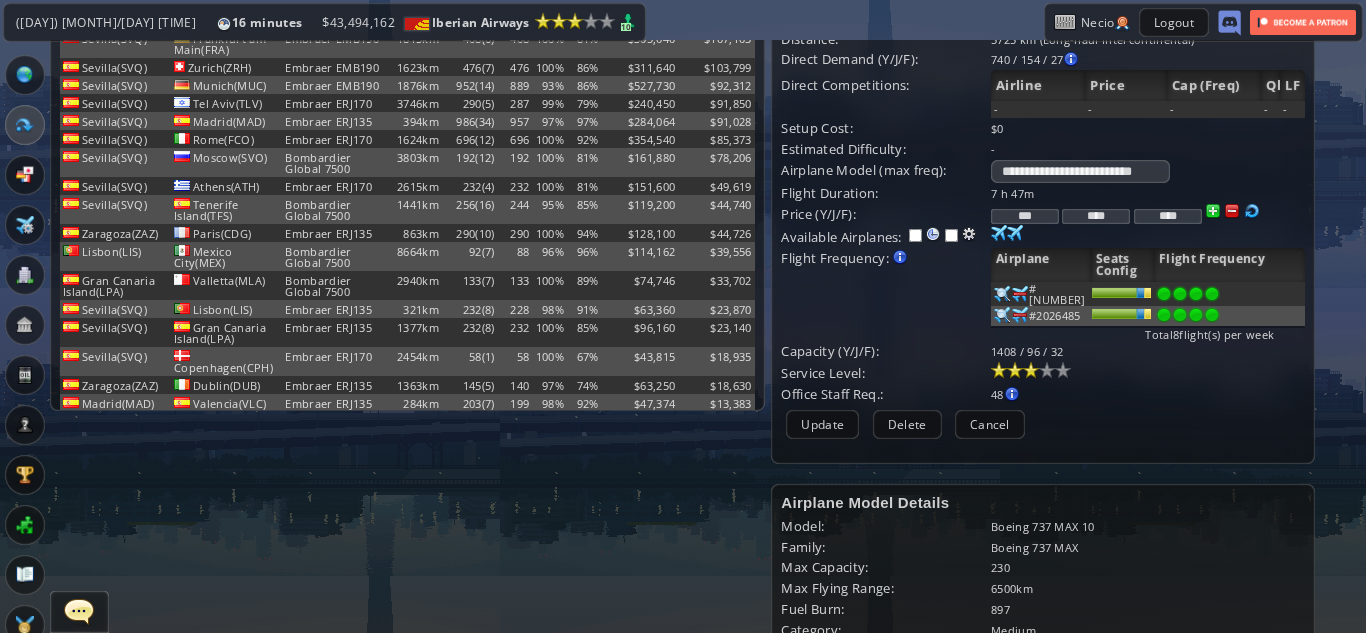 scroll, scrollTop: 212, scrollLeft: 0, axis: vertical 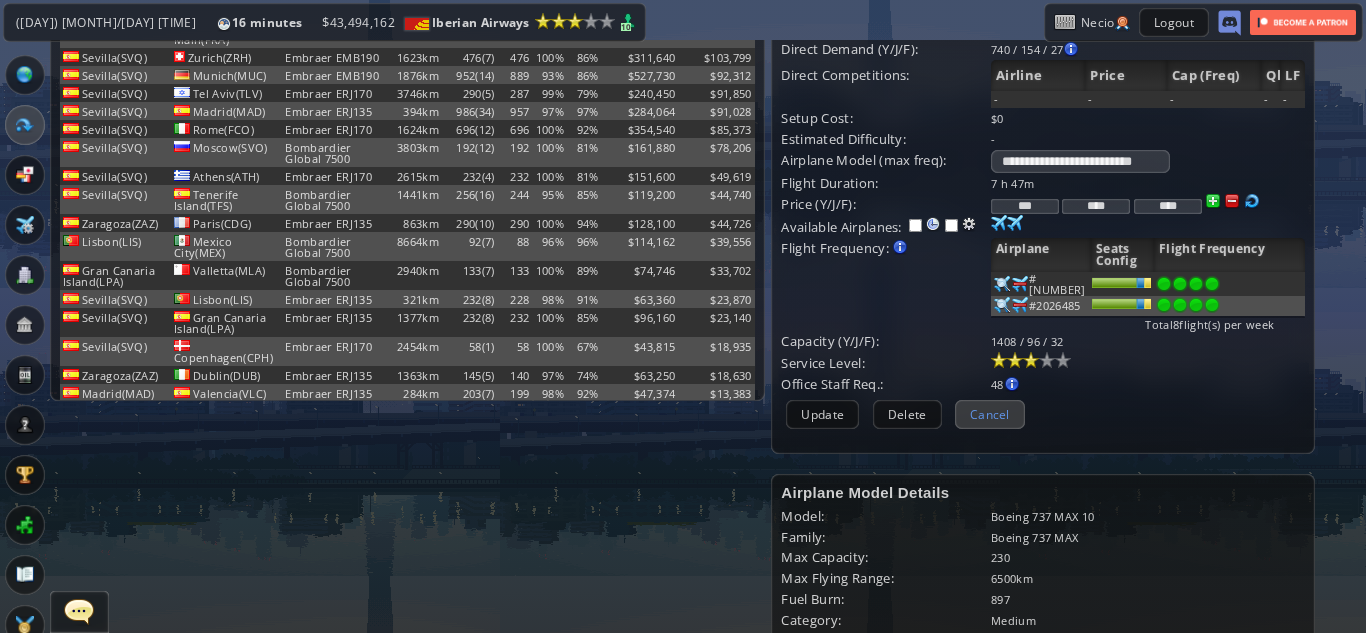 click on "Cancel" at bounding box center [990, 414] 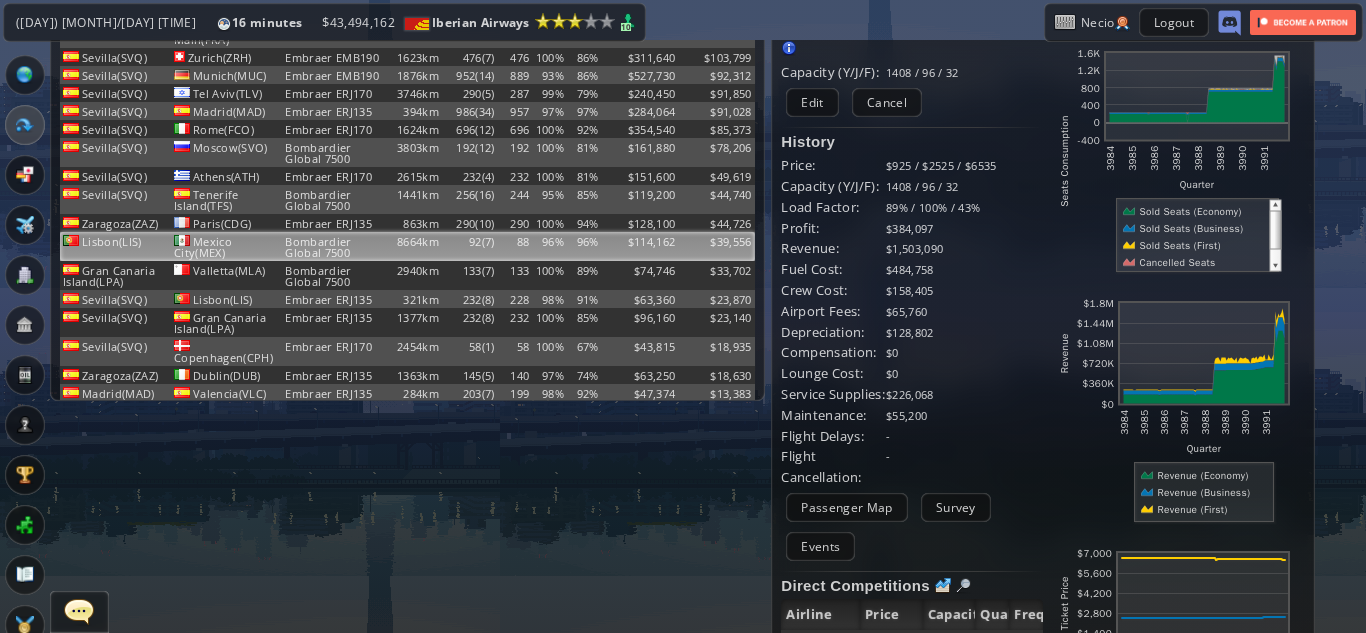 scroll, scrollTop: 0, scrollLeft: 0, axis: both 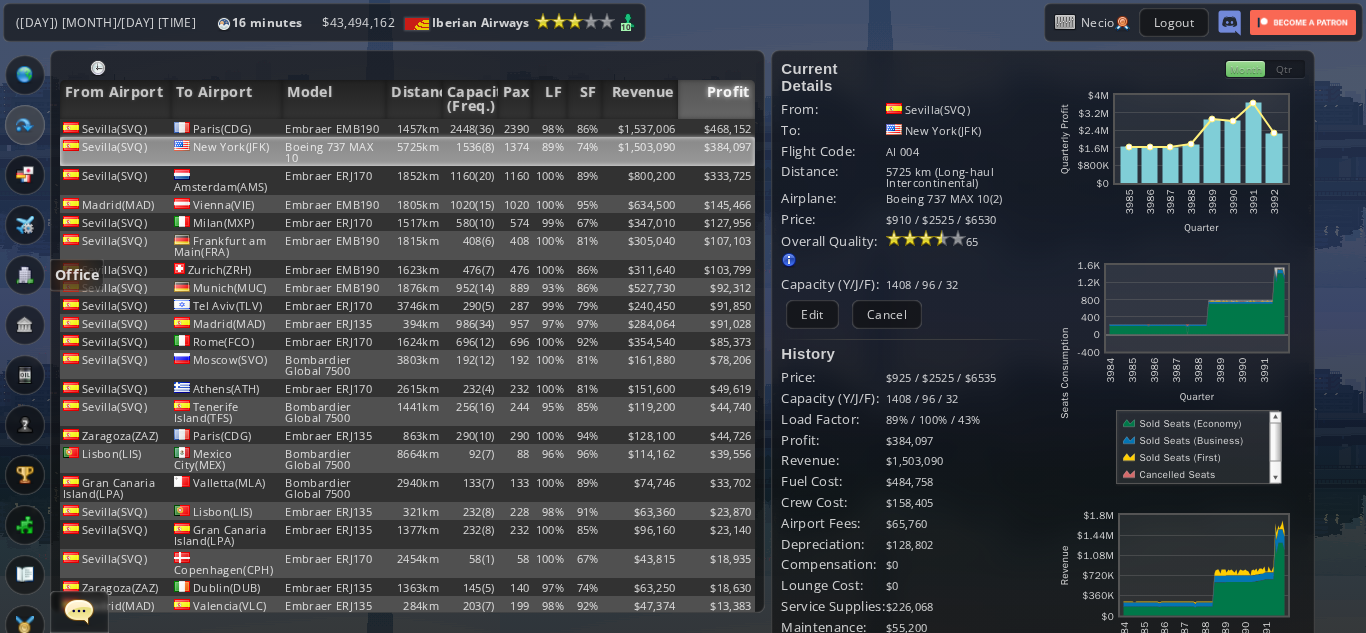 click at bounding box center (25, 275) 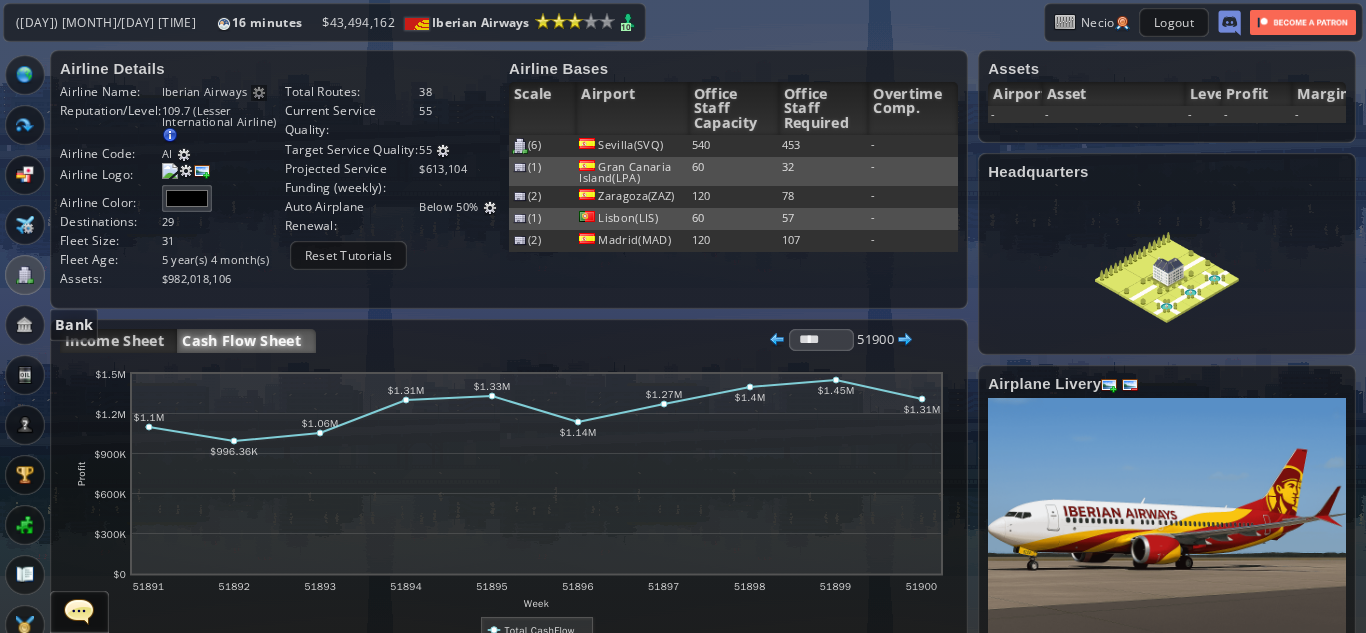 click at bounding box center (25, 325) 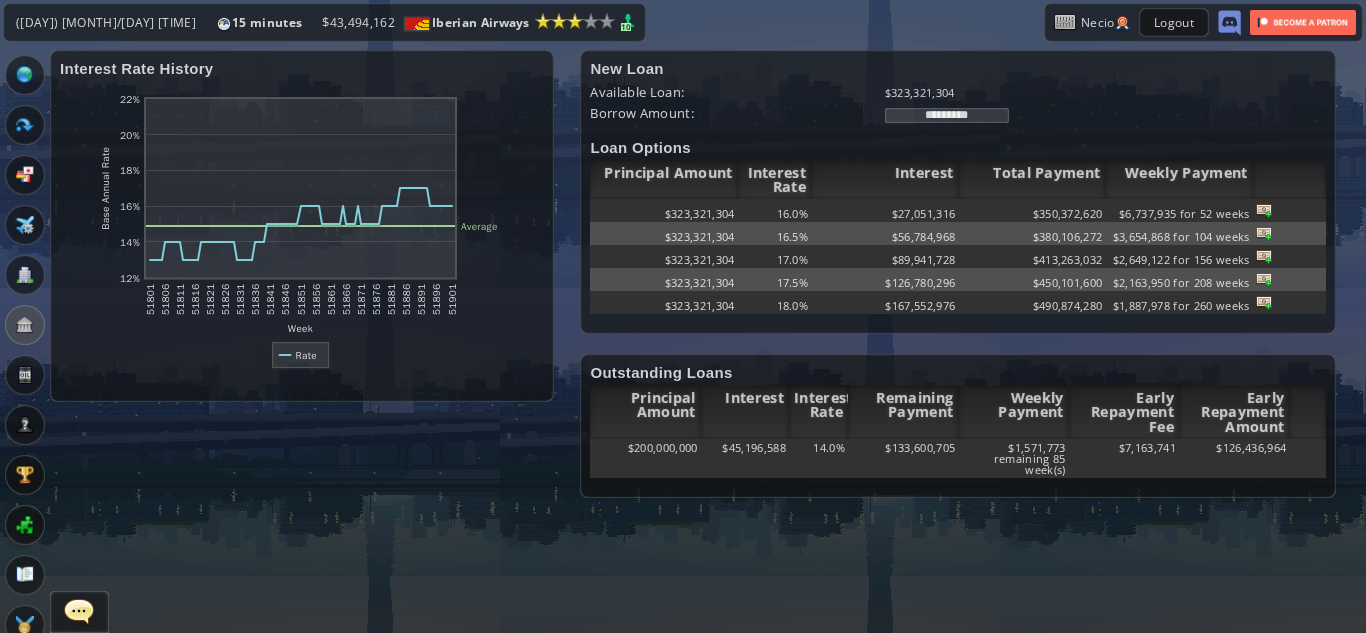 click on "*********" at bounding box center (1106, 113) 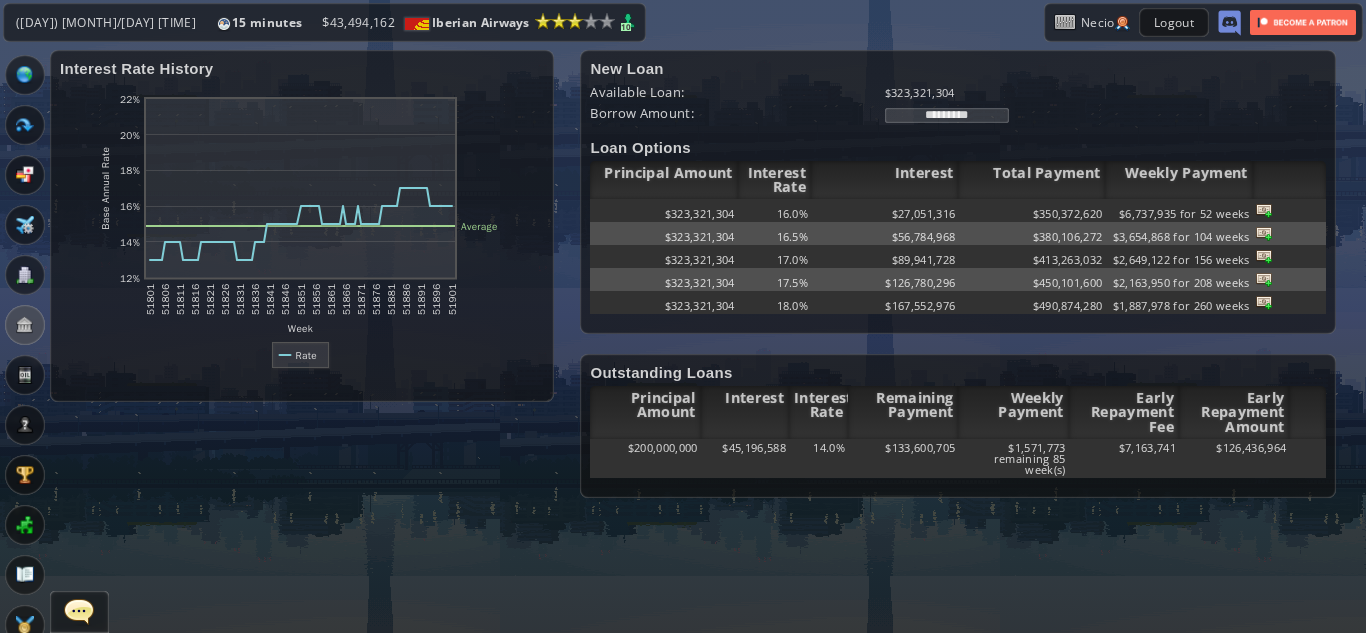 drag, startPoint x: 1013, startPoint y: 116, endPoint x: 752, endPoint y: 137, distance: 261.84348 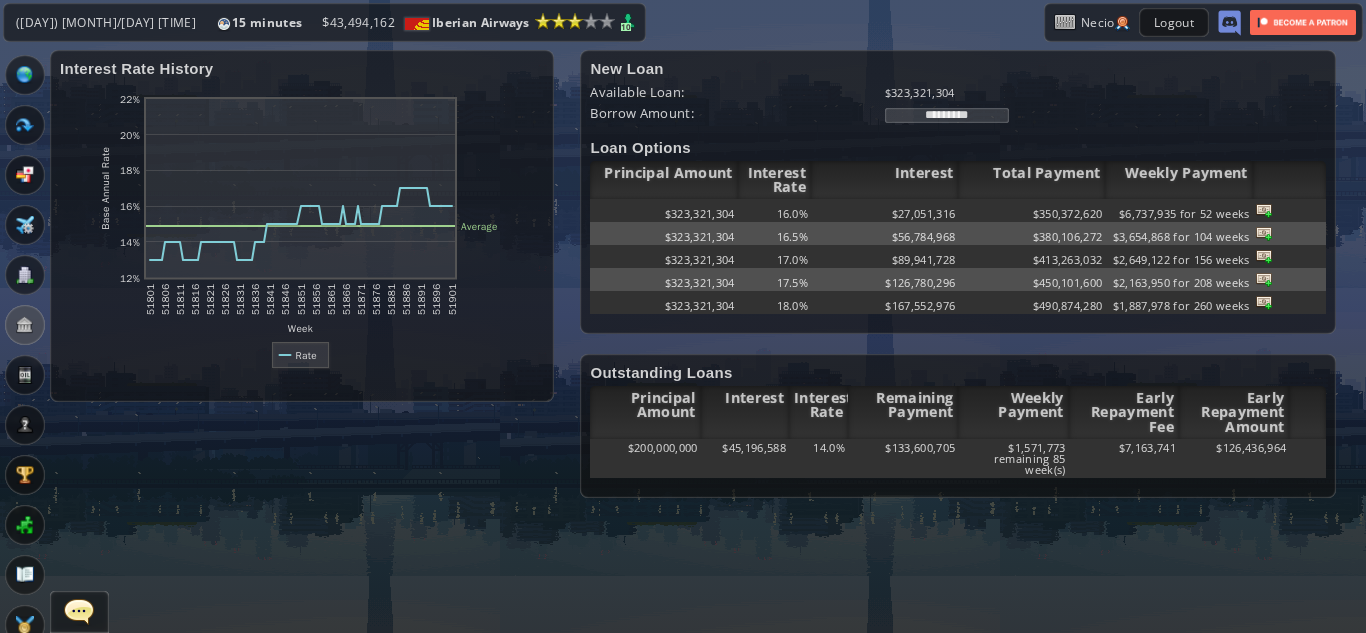 click on "New Loan
Available Loan:
$323,321,304
Borrow Amount:
*********
Loan Options
Principal Amount
Interest Rate
Interest
Total Payment
Weekly Payment
$323,321,304 16.0% $27,051,316 $350,372,620 $6,737,935 for 52 weeks $323,321,304 16.5% $56,784,968 $380,106,272 $3,654,868 for 104 weeks $323,321,304 17.0% $89,941,728 $413,263,032 $2,649,122 for 156 weeks $323,321,304 17.5% $126,780,296 $450,101,600 $2,163,950 for 208 weeks $323,321,304 18.0% $167,552,976 $490,874,280 $1,887,978 for 260 weeks" at bounding box center (958, 192) 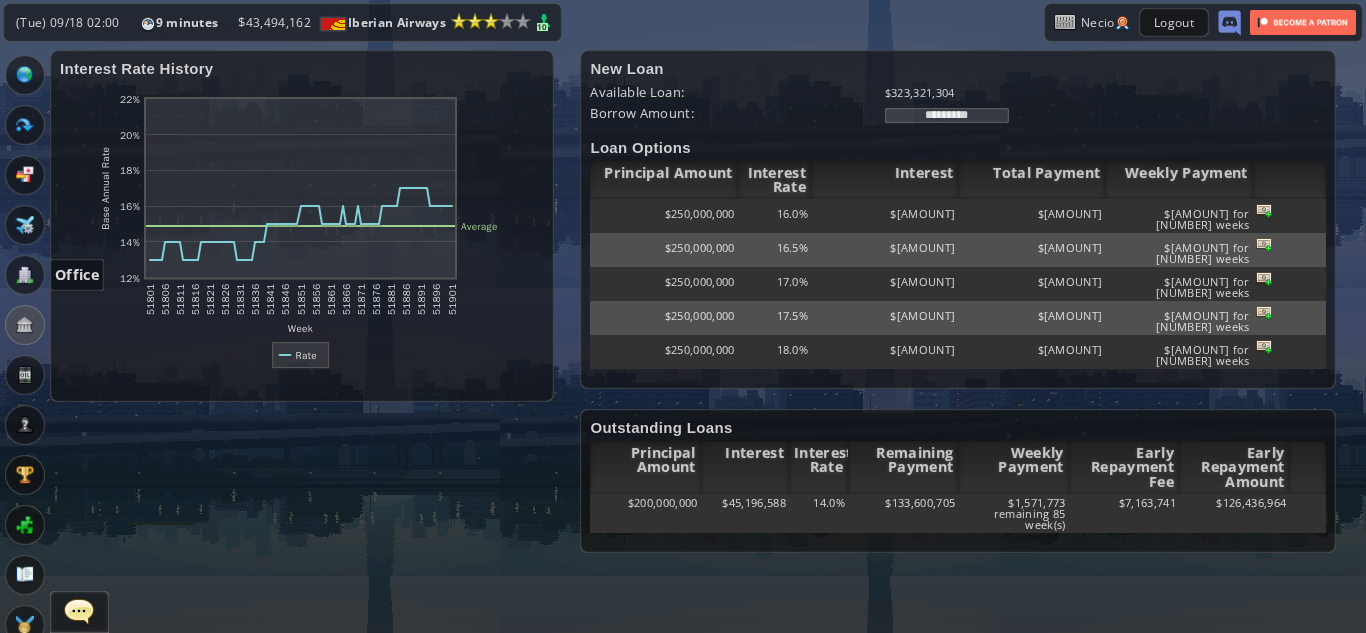 type on "*********" 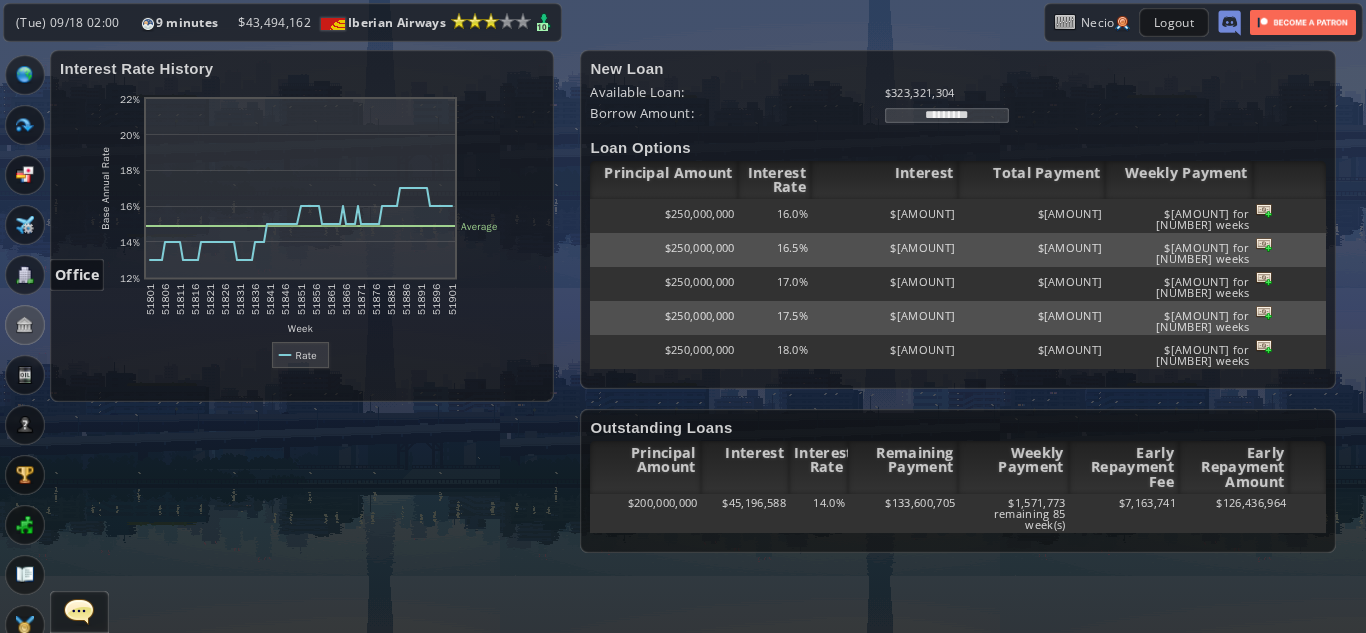 click at bounding box center [25, 275] 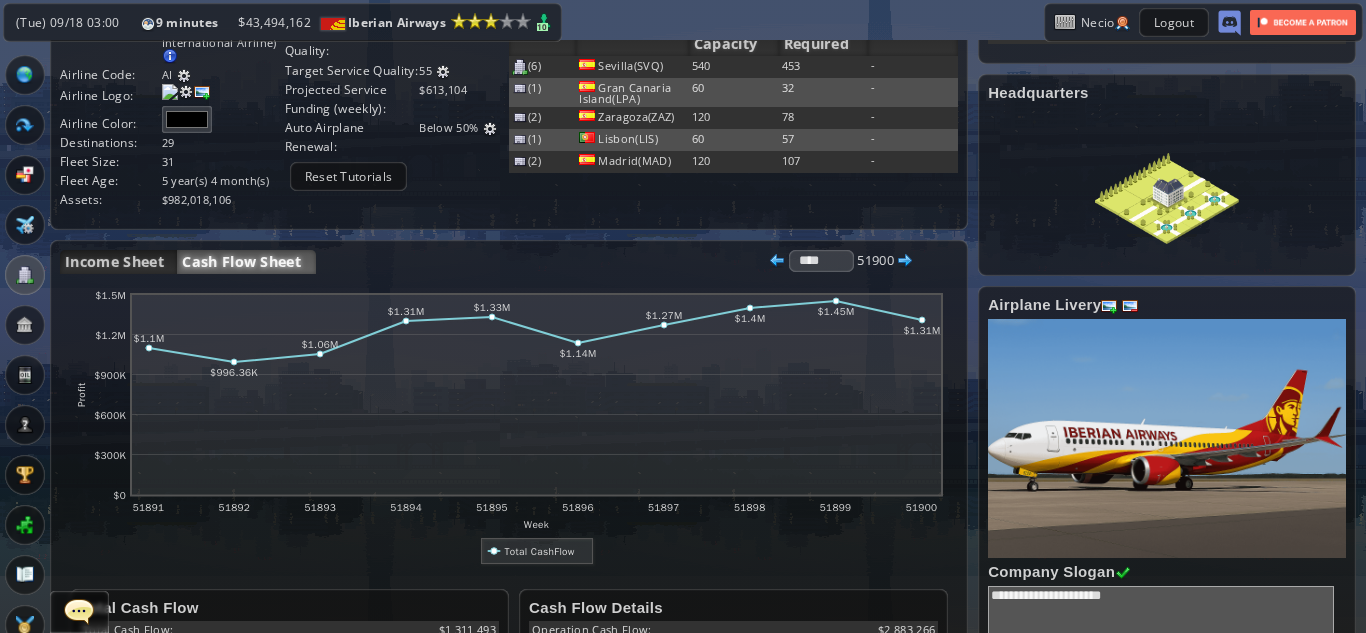 scroll, scrollTop: 58, scrollLeft: 0, axis: vertical 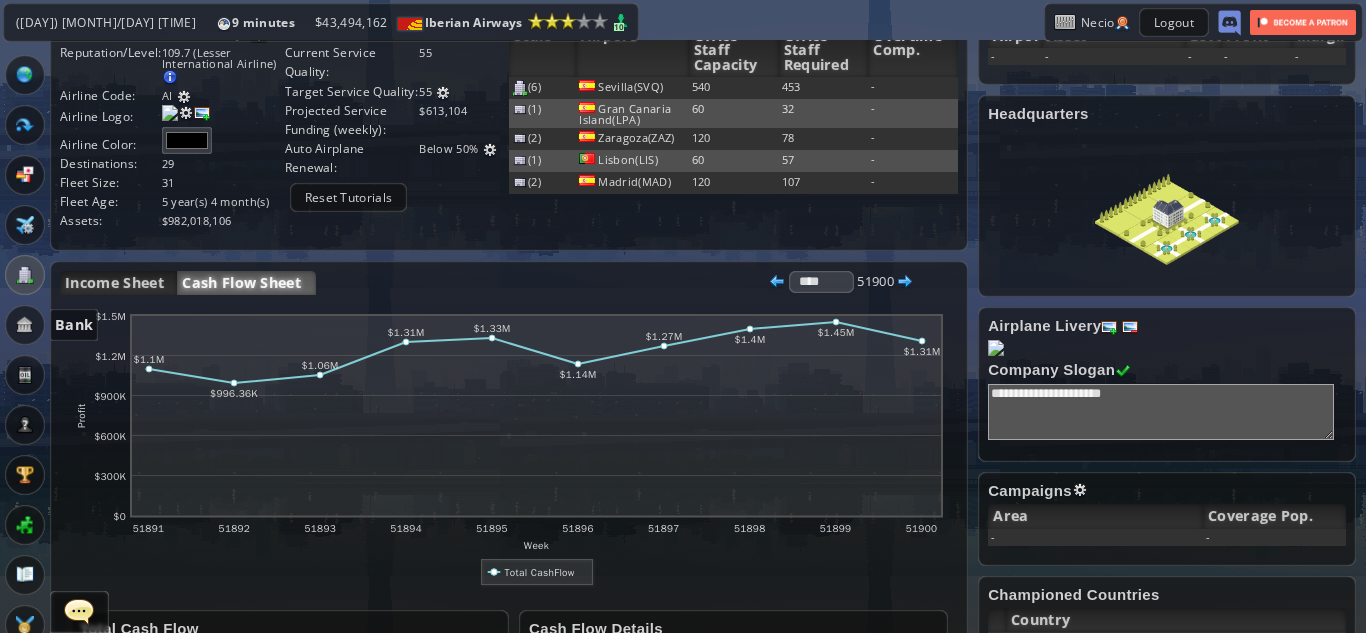 click at bounding box center (25, 325) 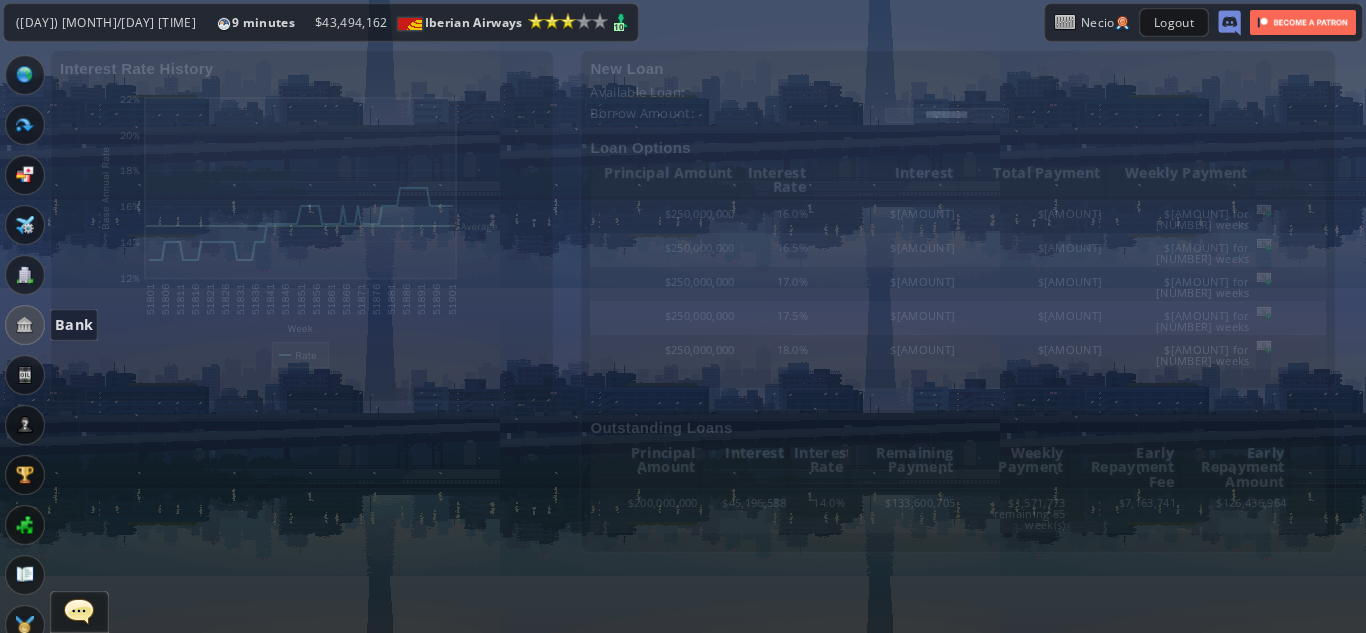 scroll, scrollTop: 0, scrollLeft: 0, axis: both 